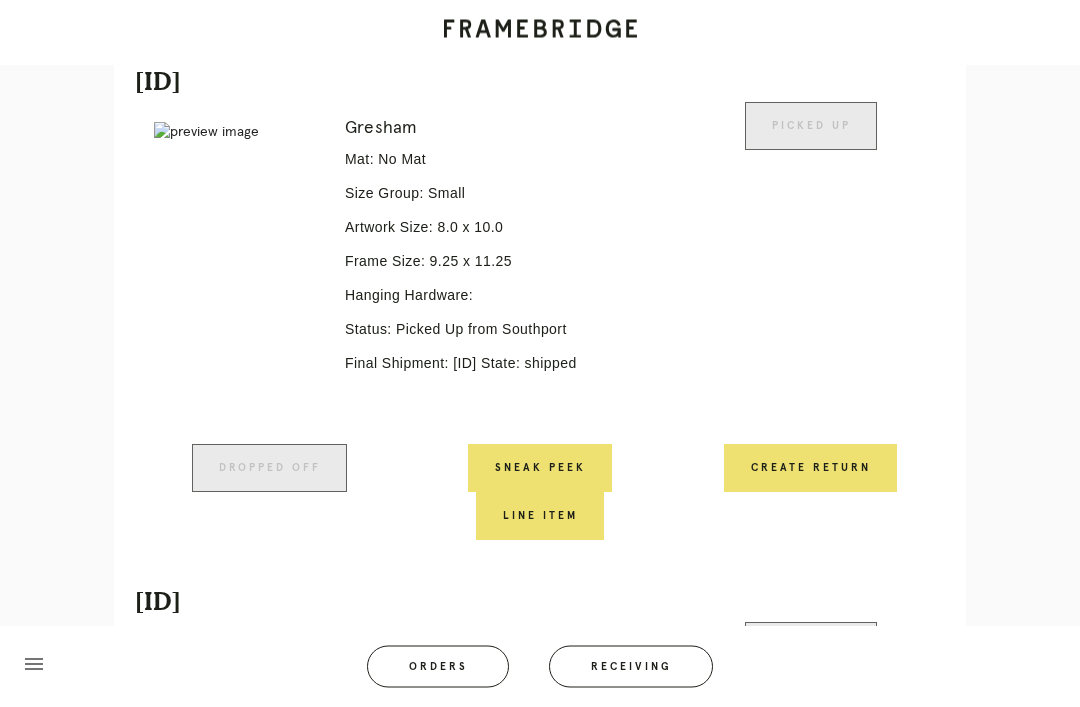 scroll, scrollTop: 0, scrollLeft: 0, axis: both 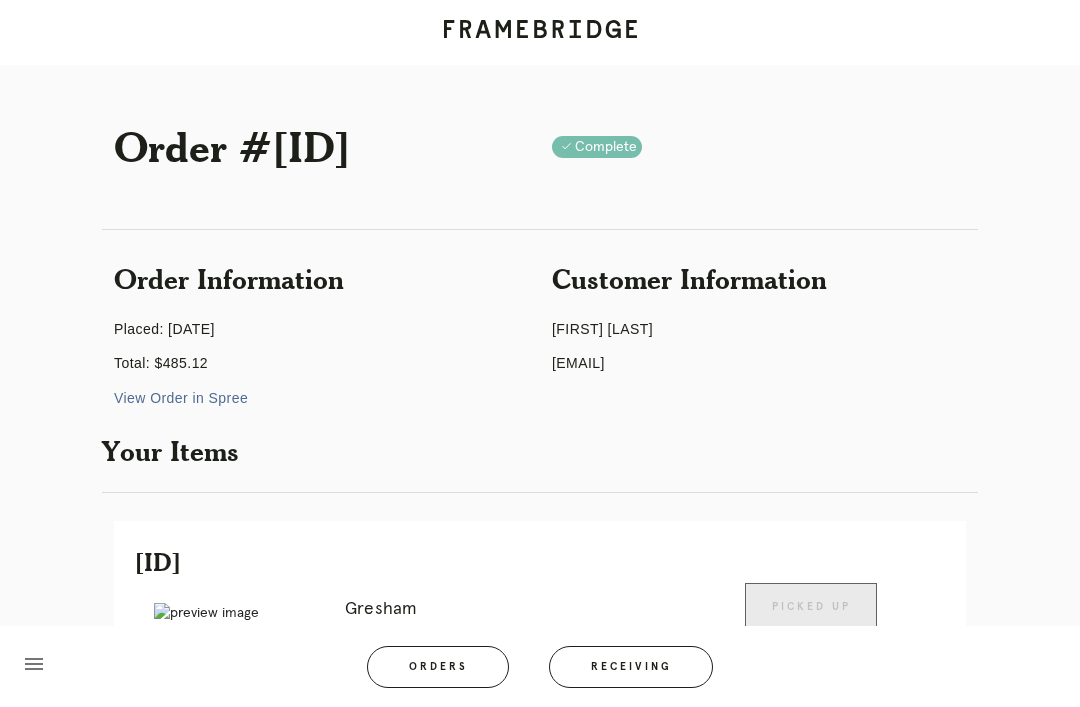 click on "Orders" at bounding box center (438, 667) 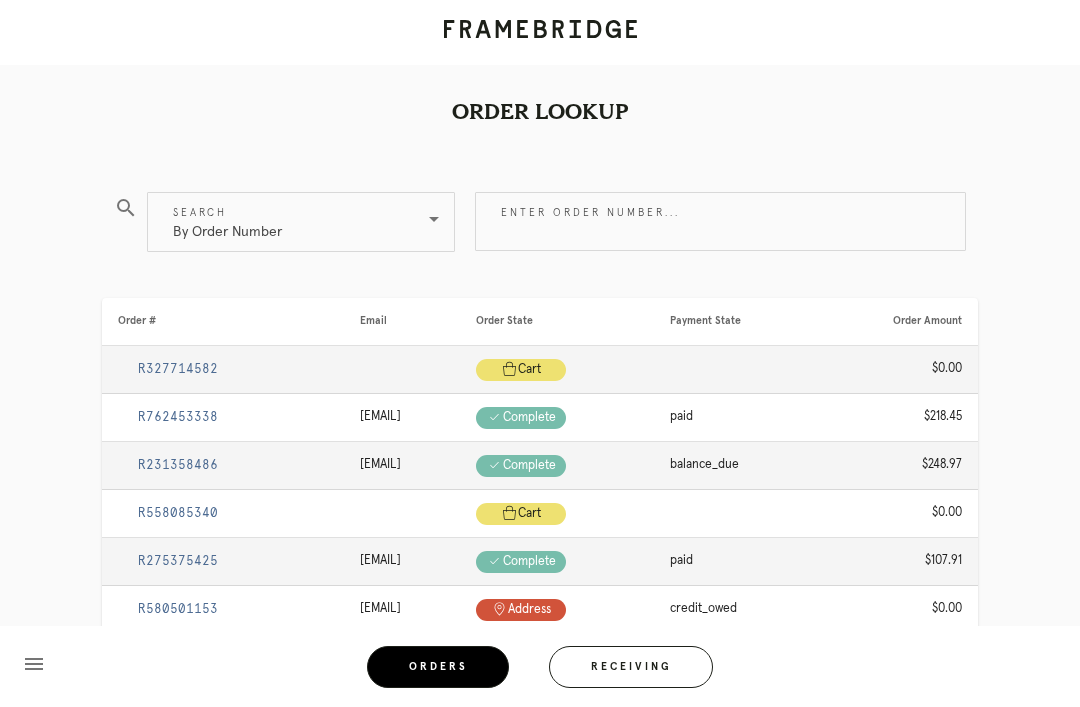 click on "Enter order number..." at bounding box center [720, 221] 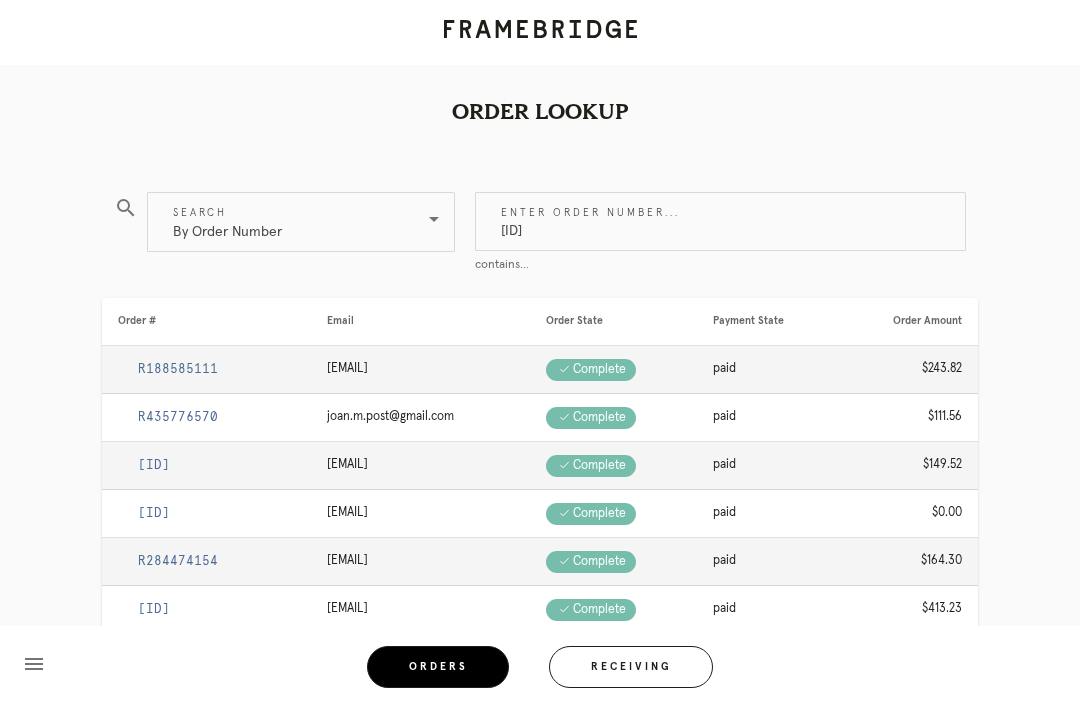 type on "[ID]" 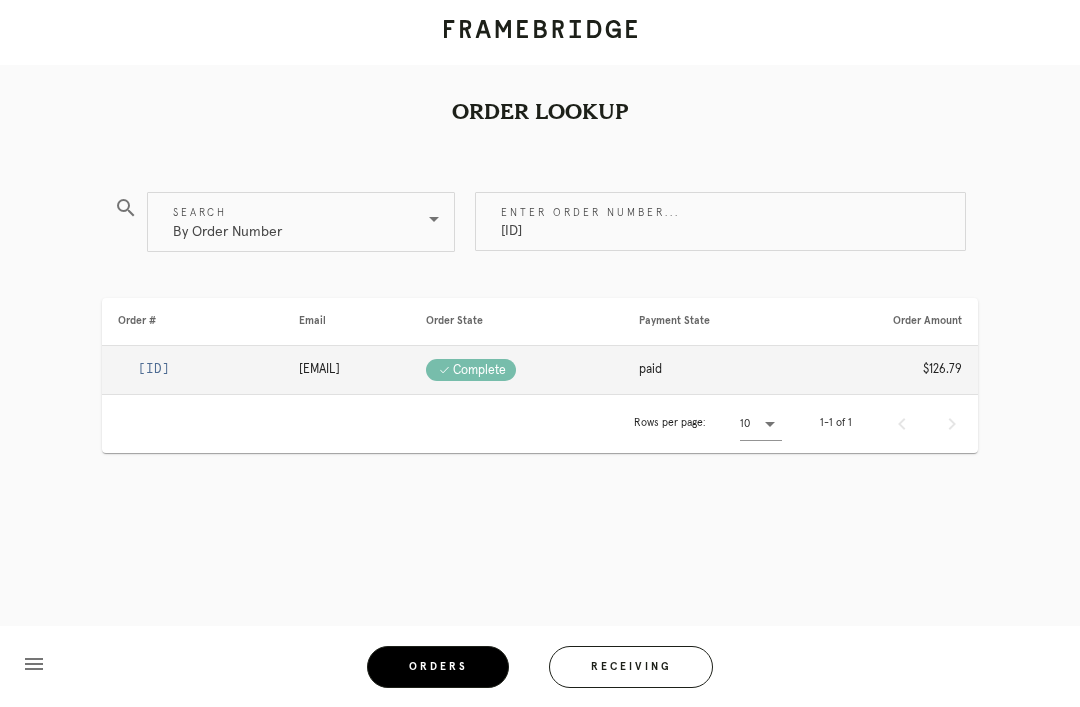 click on "[ID]" at bounding box center [154, 369] 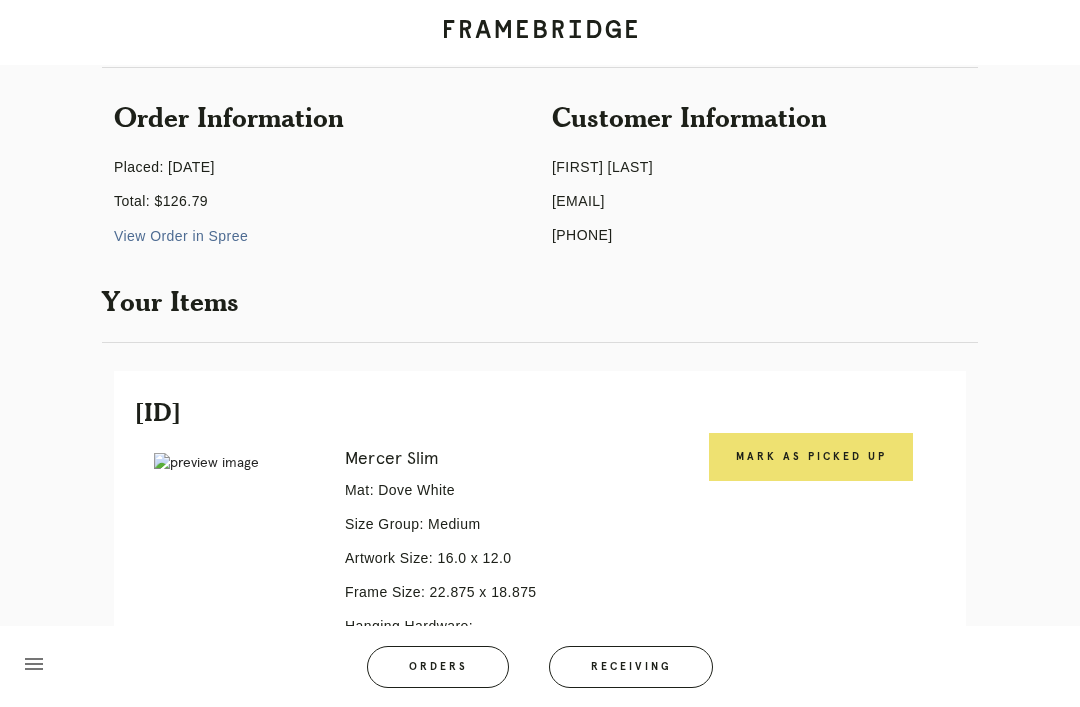scroll, scrollTop: 158, scrollLeft: 0, axis: vertical 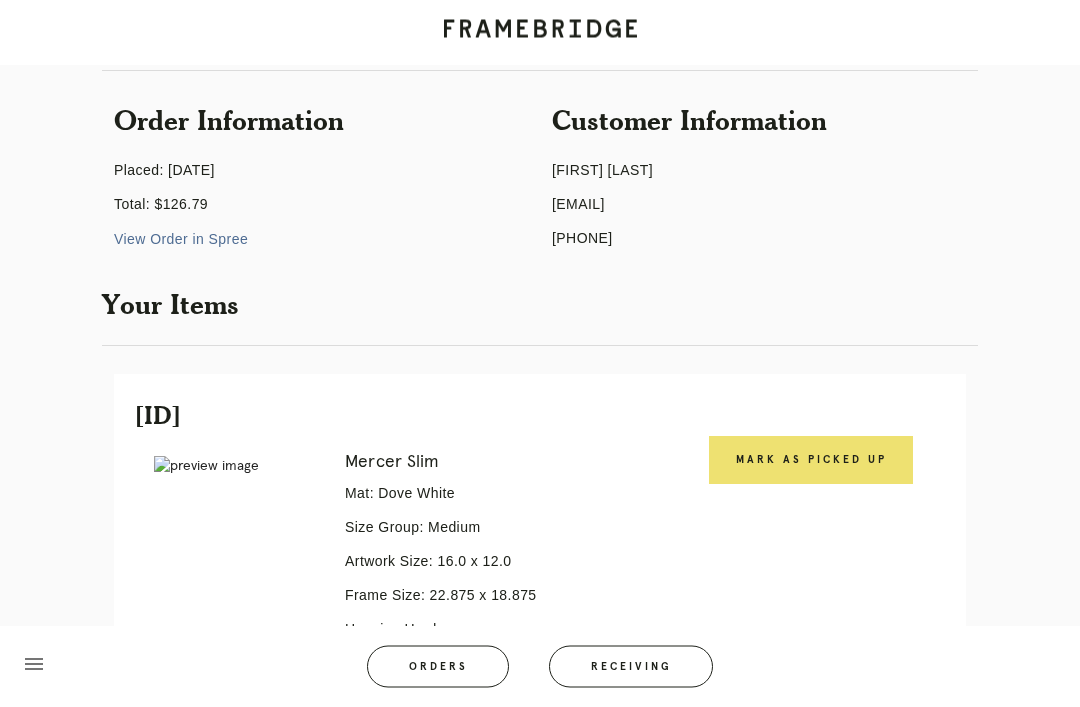 click on "Mark as Picked Up" at bounding box center (811, 461) 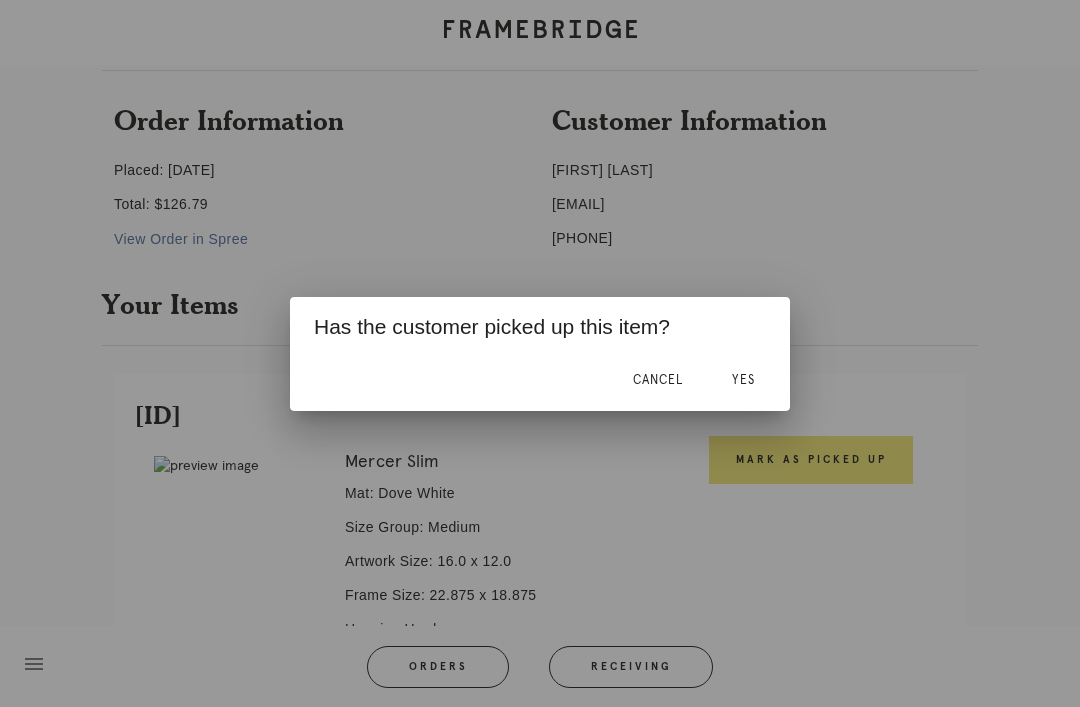 click on "Yes" at bounding box center [743, 381] 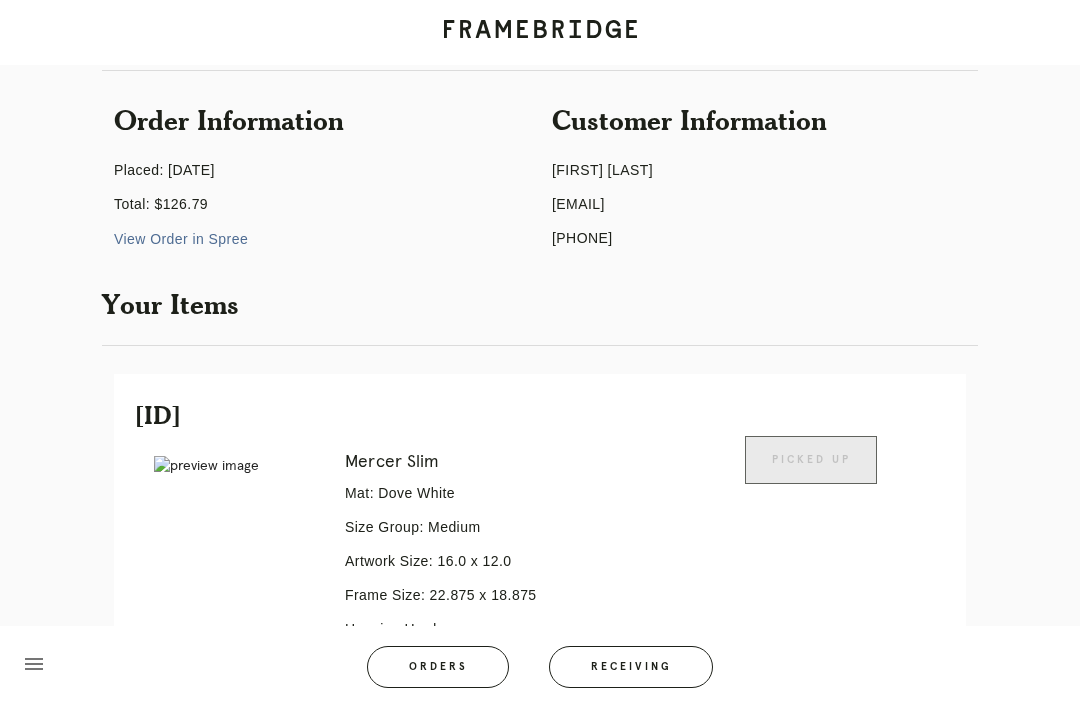 click at bounding box center (540, 32) 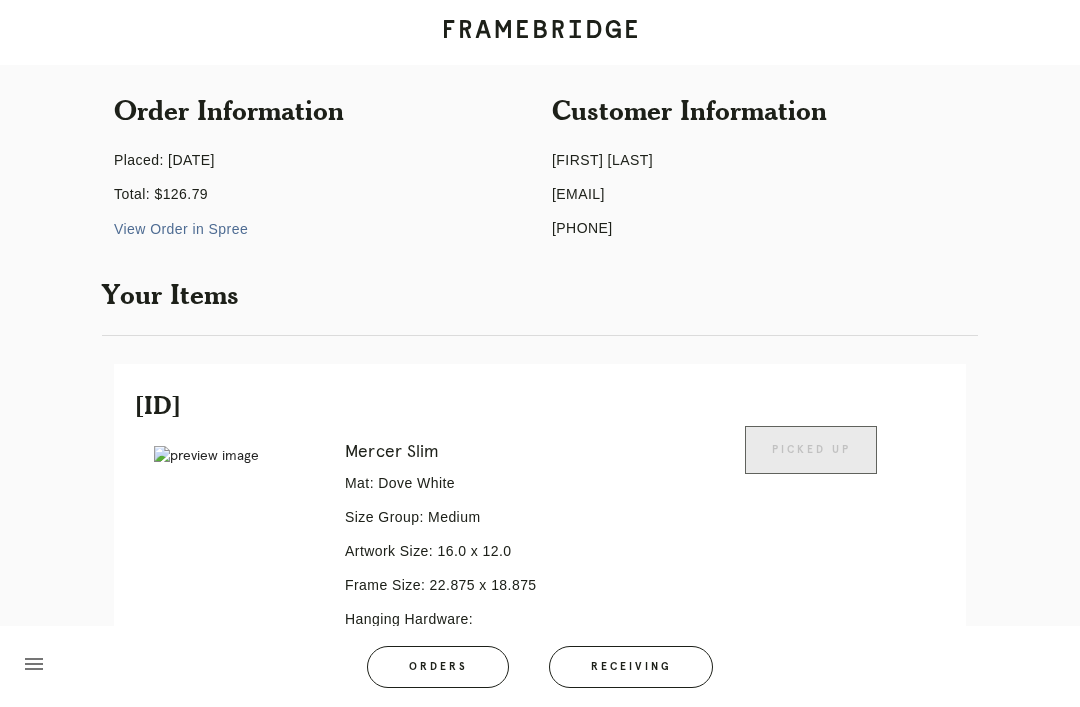 scroll, scrollTop: 168, scrollLeft: 0, axis: vertical 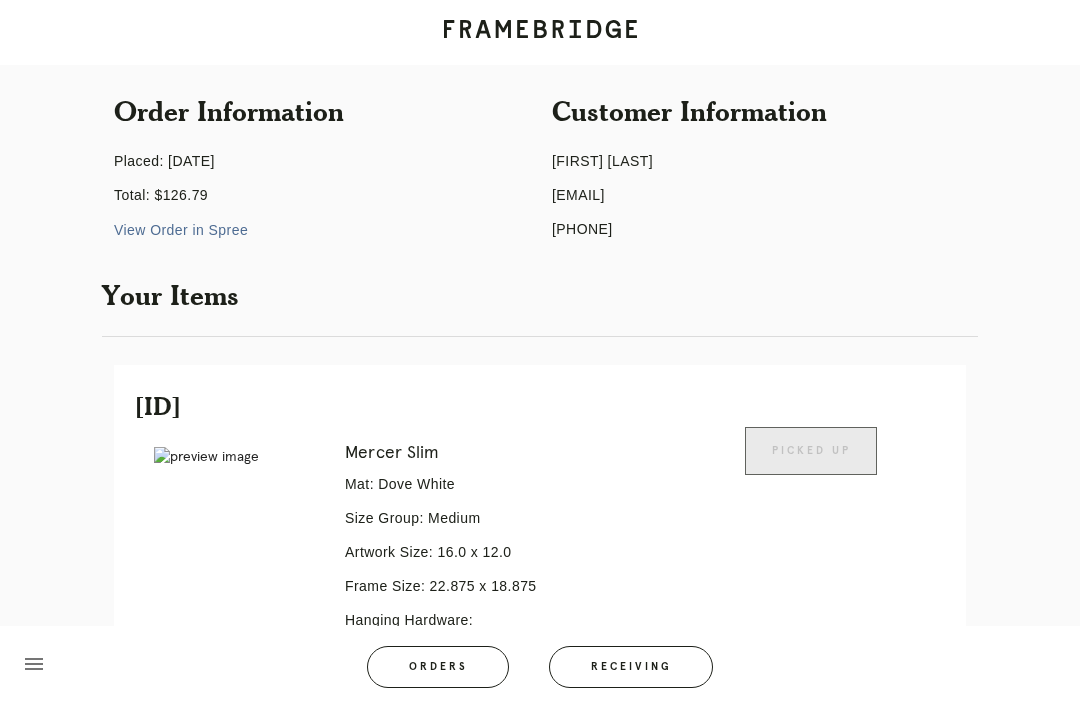 click on "Receiving" at bounding box center (631, 667) 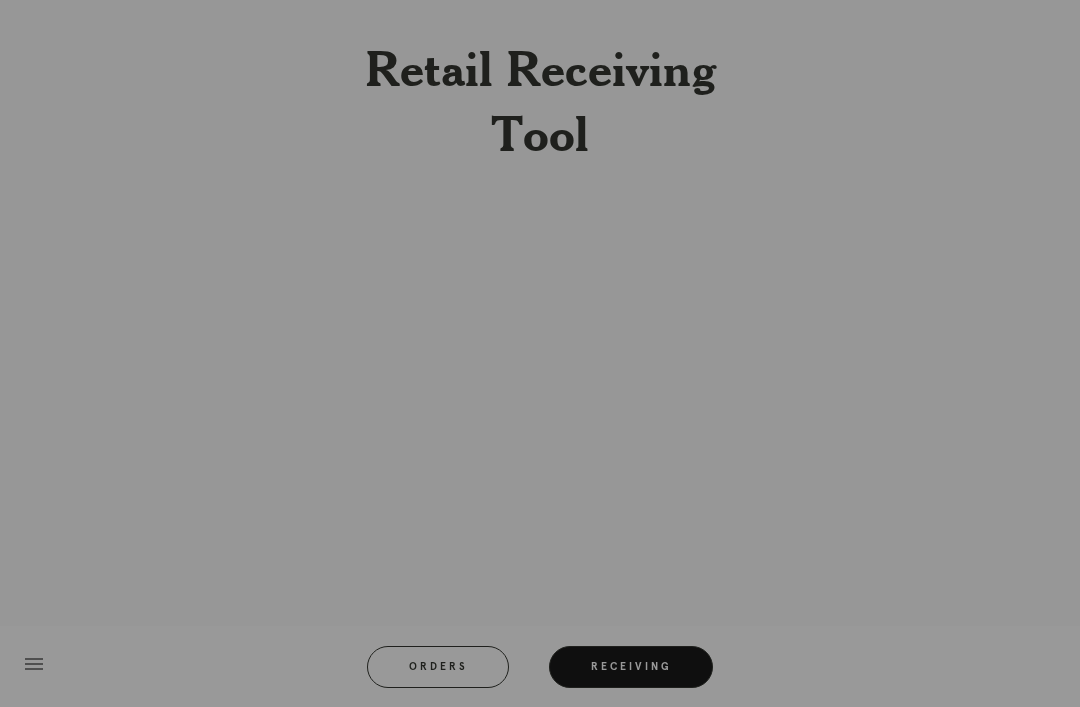 scroll, scrollTop: 0, scrollLeft: 0, axis: both 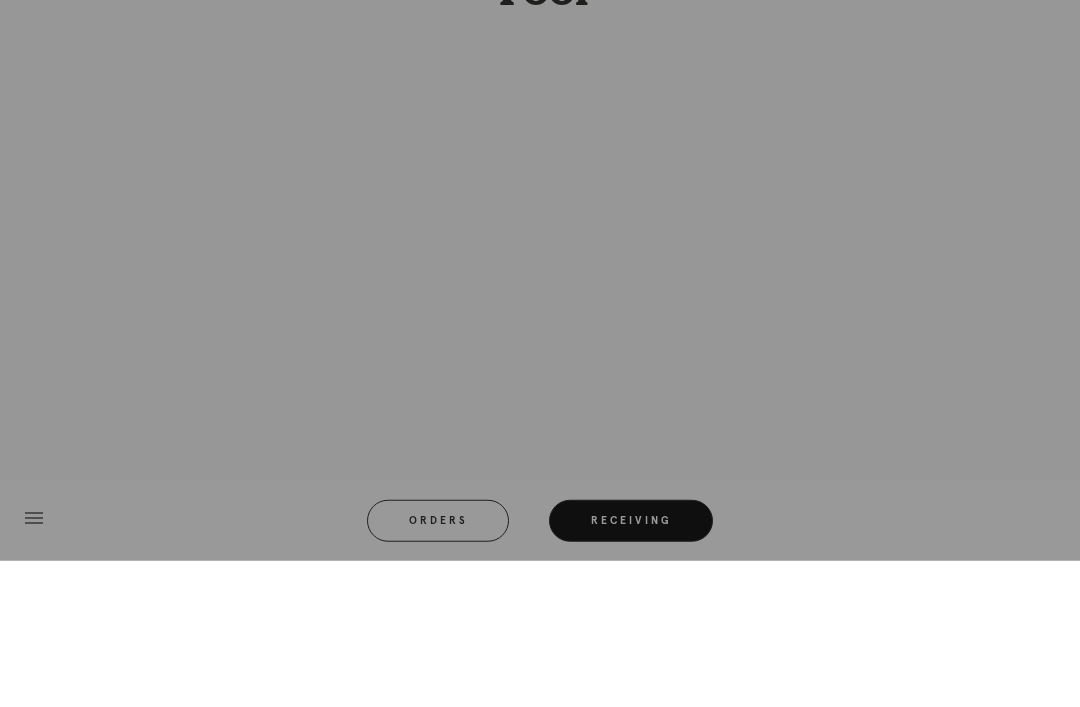 click on "Retail Receiving Tool
menu
Orders
Receiving
Logged in as:   [EMAIL]   [CITY]
Logout
Scan Package Number   Scan package barcode     Receive Package
Exit" at bounding box center (540, 353) 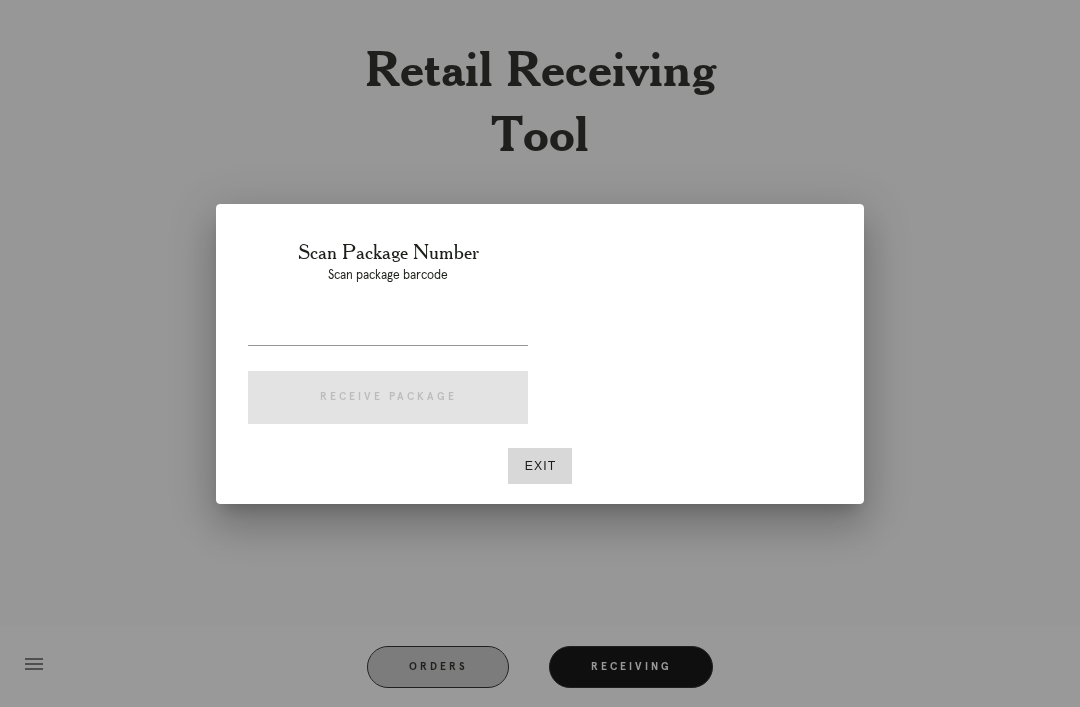 click at bounding box center (540, 353) 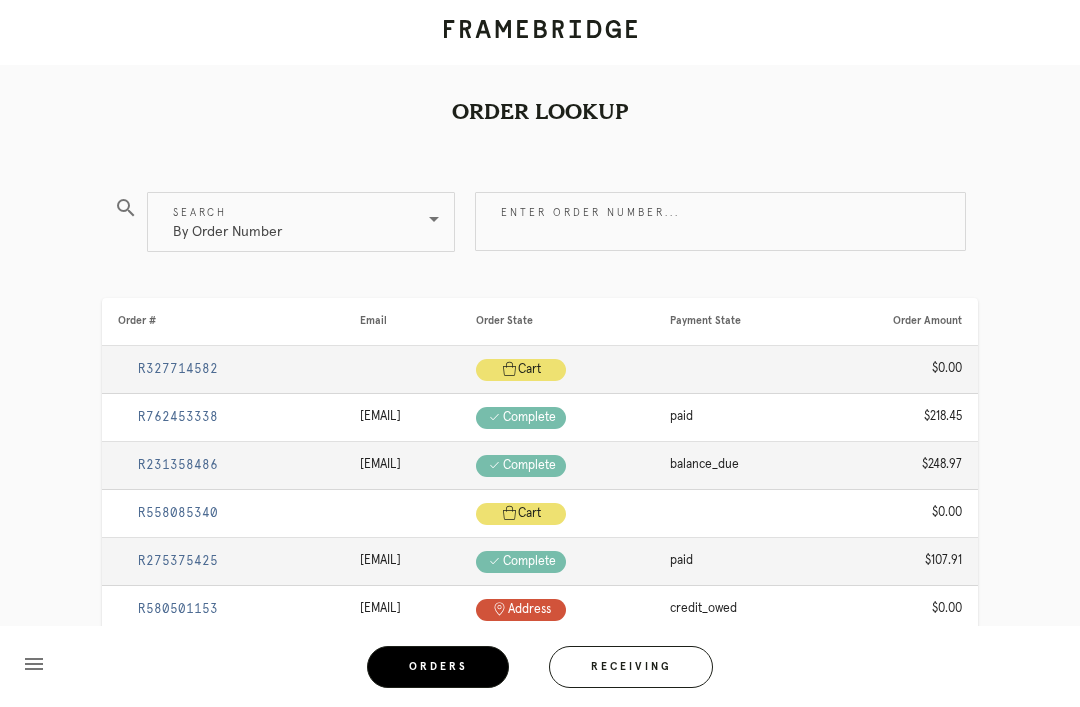 click on "menu
Orders
Receiving
Logged in as:   [EMAIL]   [CITY]
Logout" at bounding box center [540, 673] 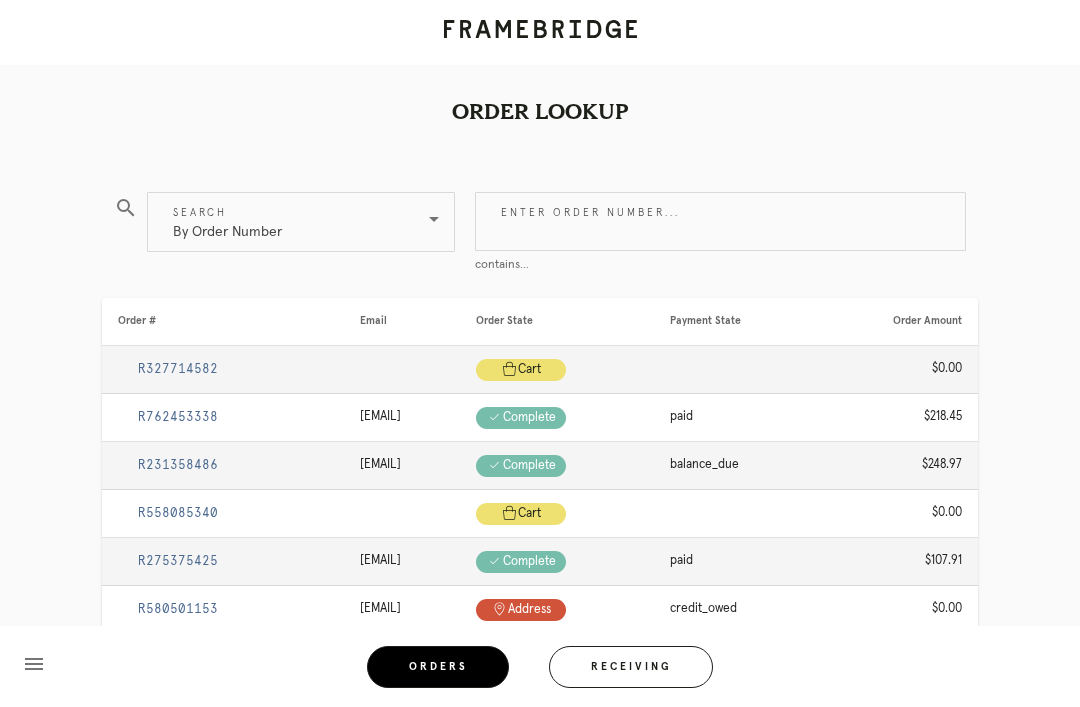 click on "Enter order number..." at bounding box center (720, 221) 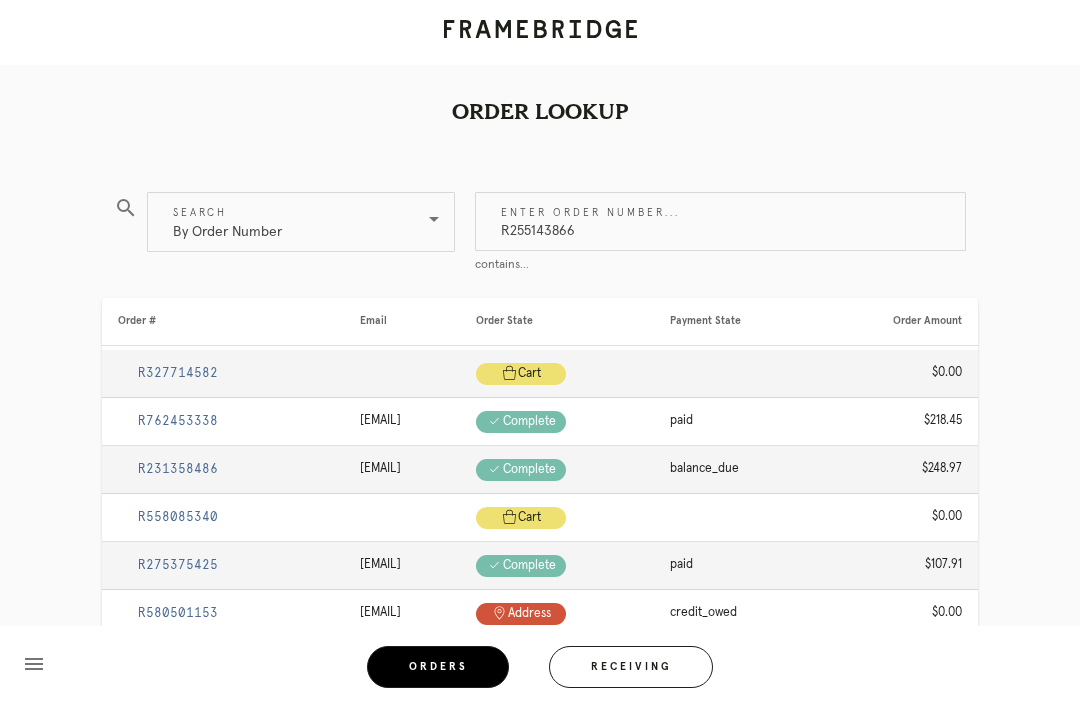 type on "R255143866" 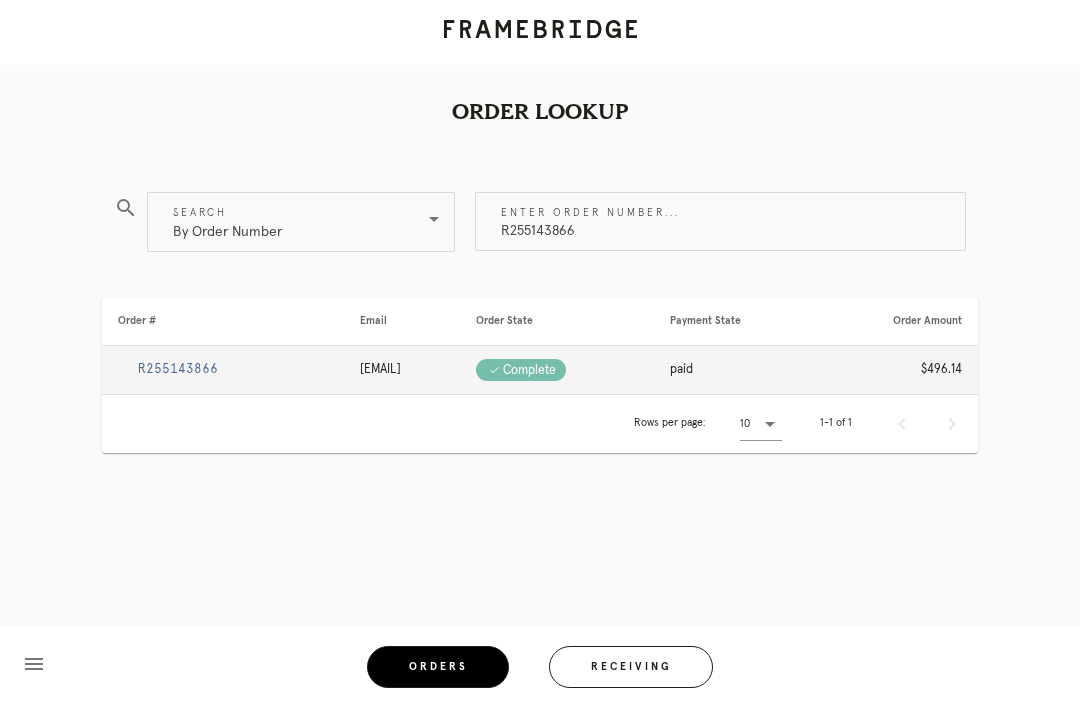 click on "R255143866" at bounding box center [178, 369] 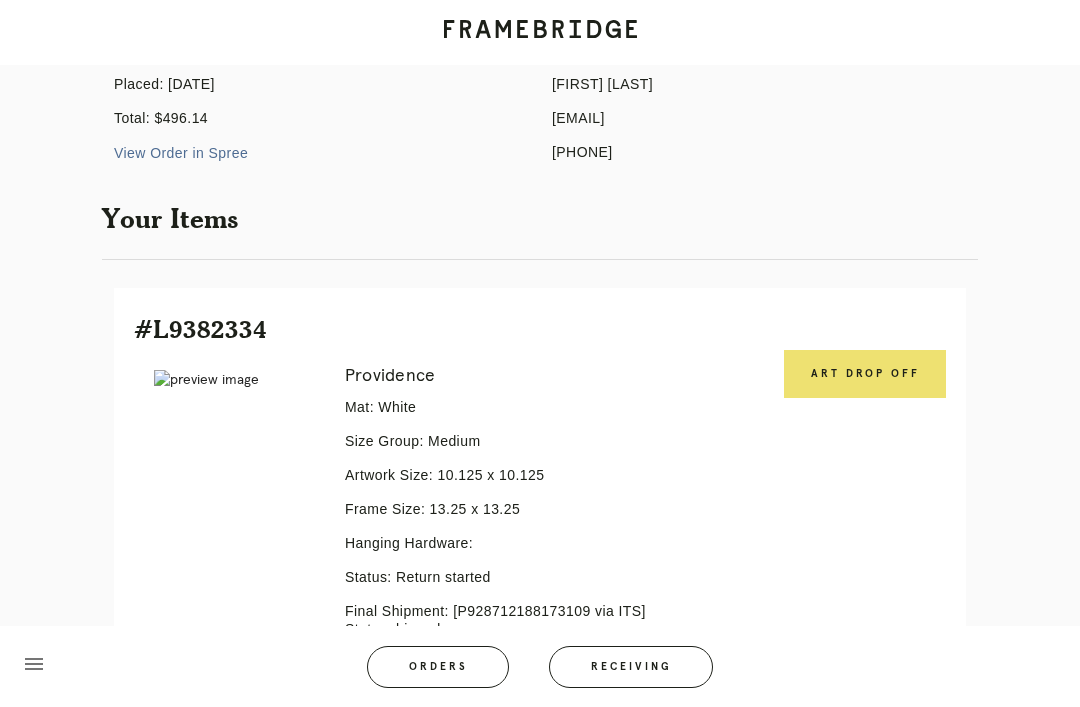 scroll, scrollTop: 386, scrollLeft: 0, axis: vertical 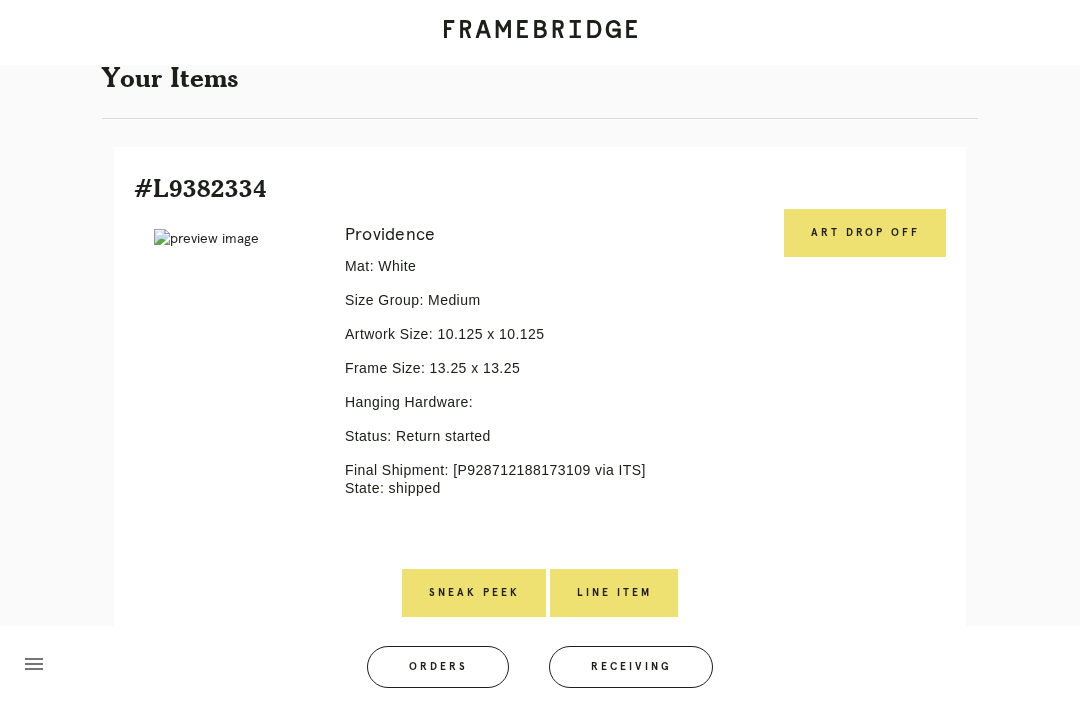 click on "Line Item" at bounding box center (614, 593) 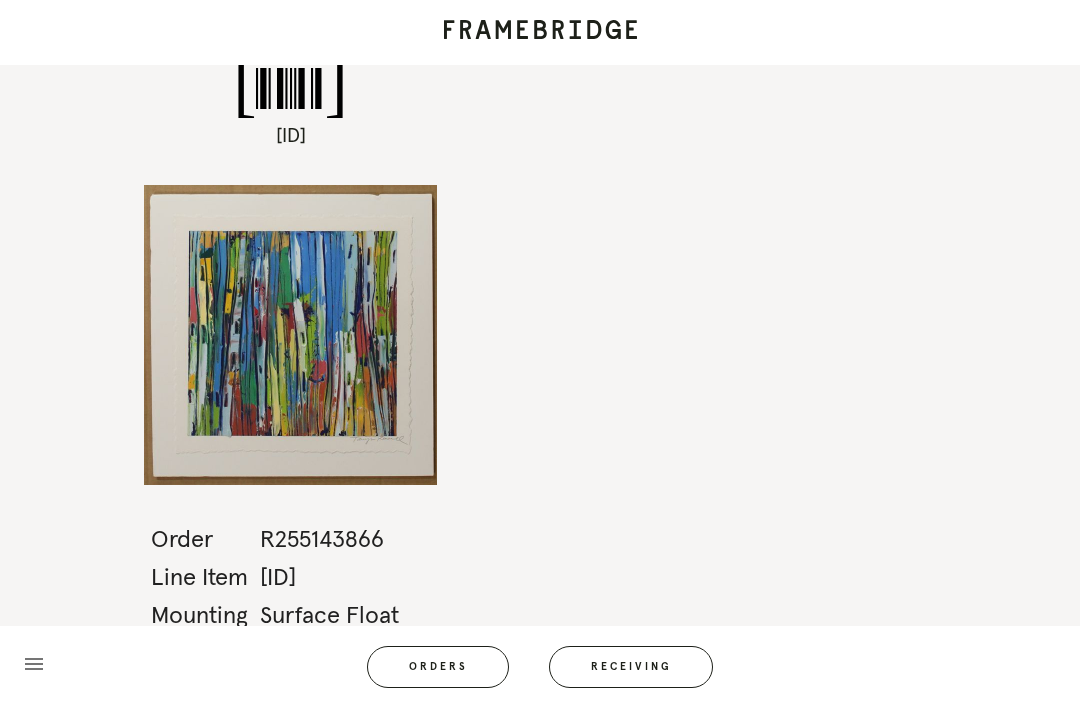 scroll, scrollTop: 83, scrollLeft: 0, axis: vertical 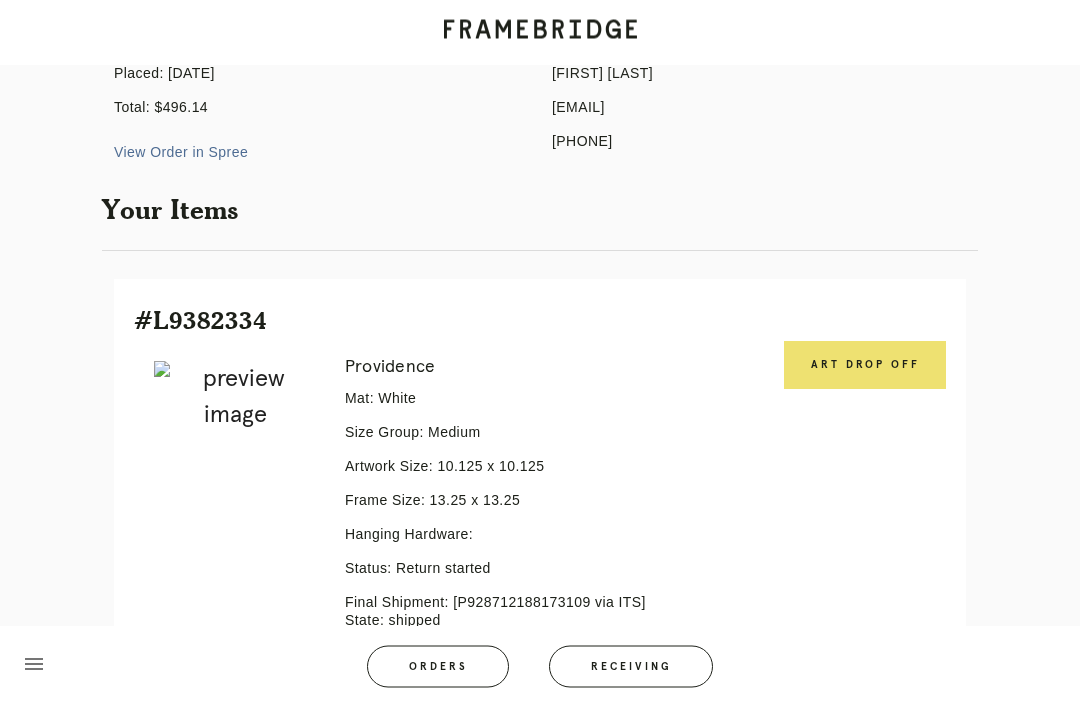 click on "Art drop off" at bounding box center (865, 366) 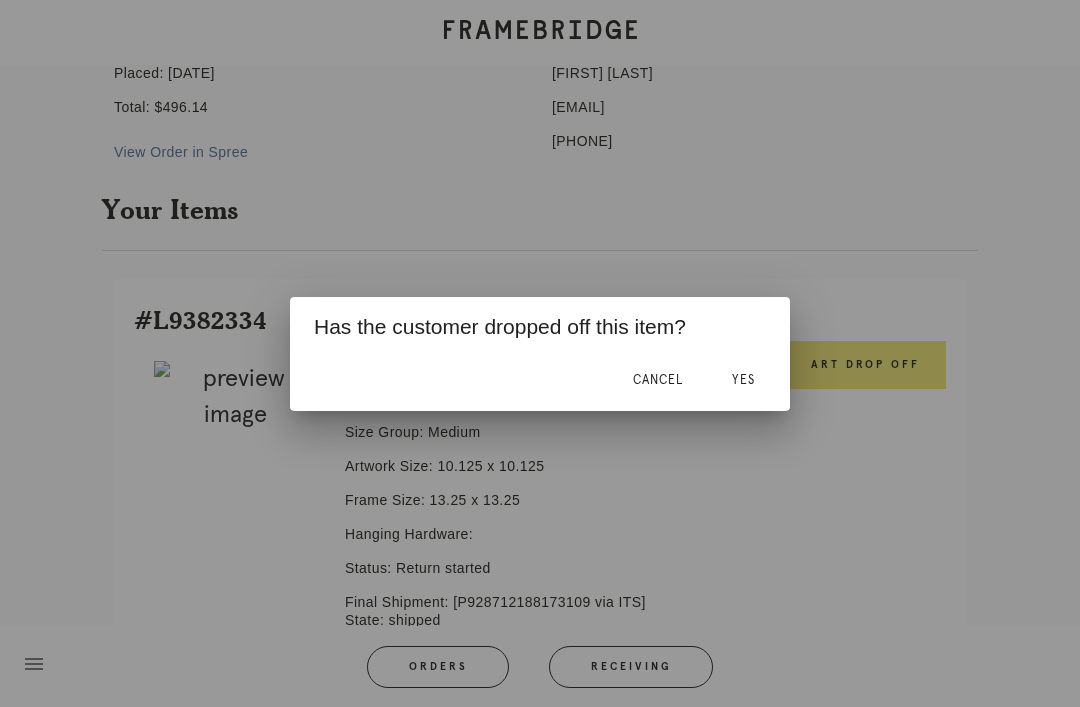 click on "Yes" at bounding box center [743, 380] 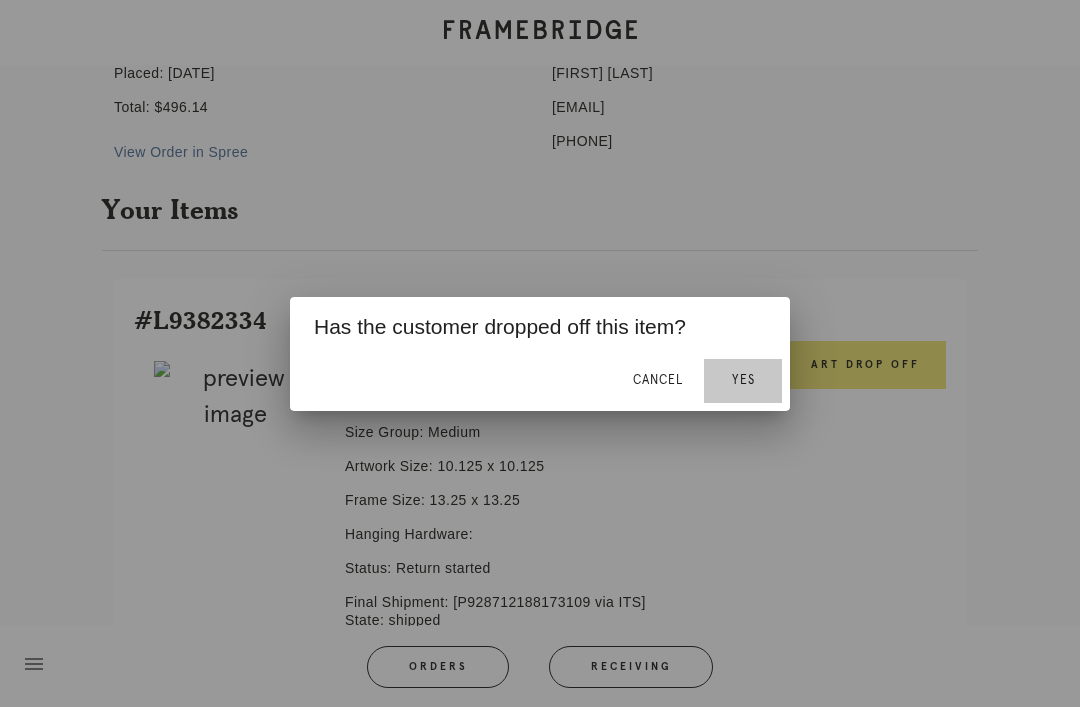 scroll, scrollTop: 0, scrollLeft: 0, axis: both 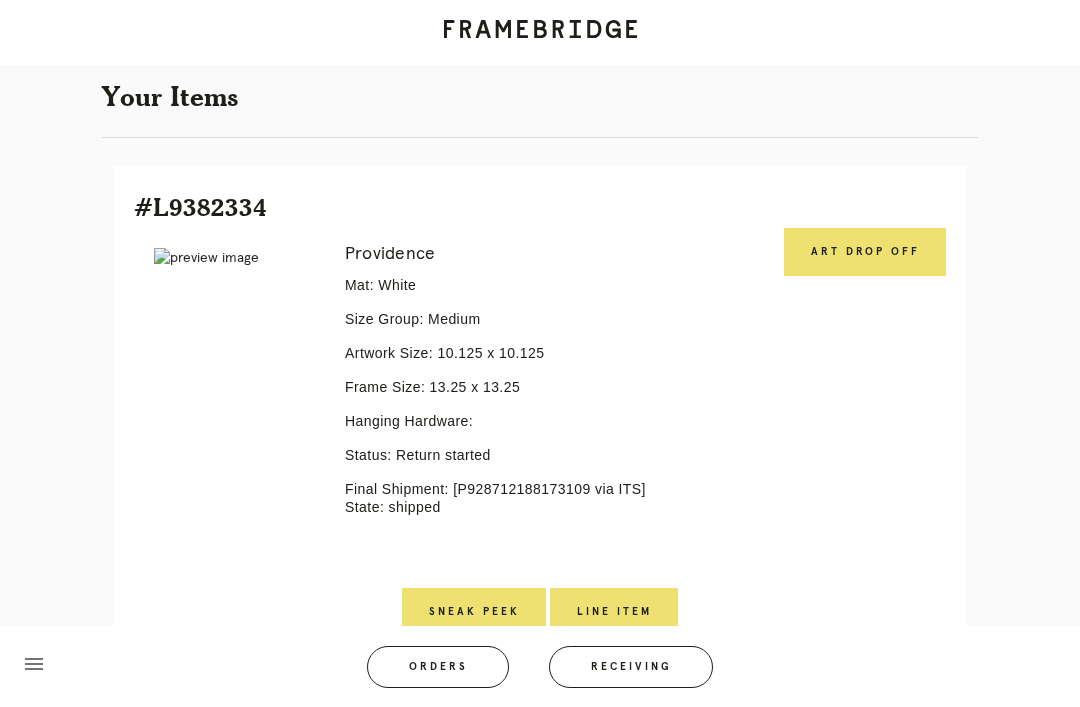click on "Art drop off" at bounding box center [865, 252] 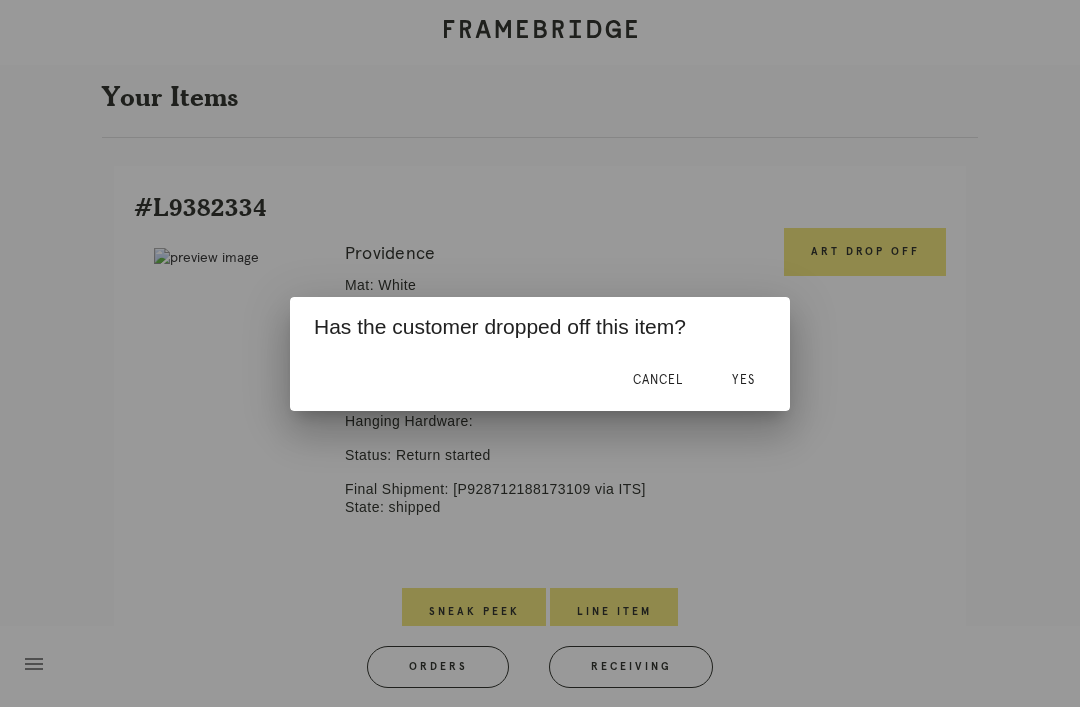 click on "Yes" at bounding box center [743, 380] 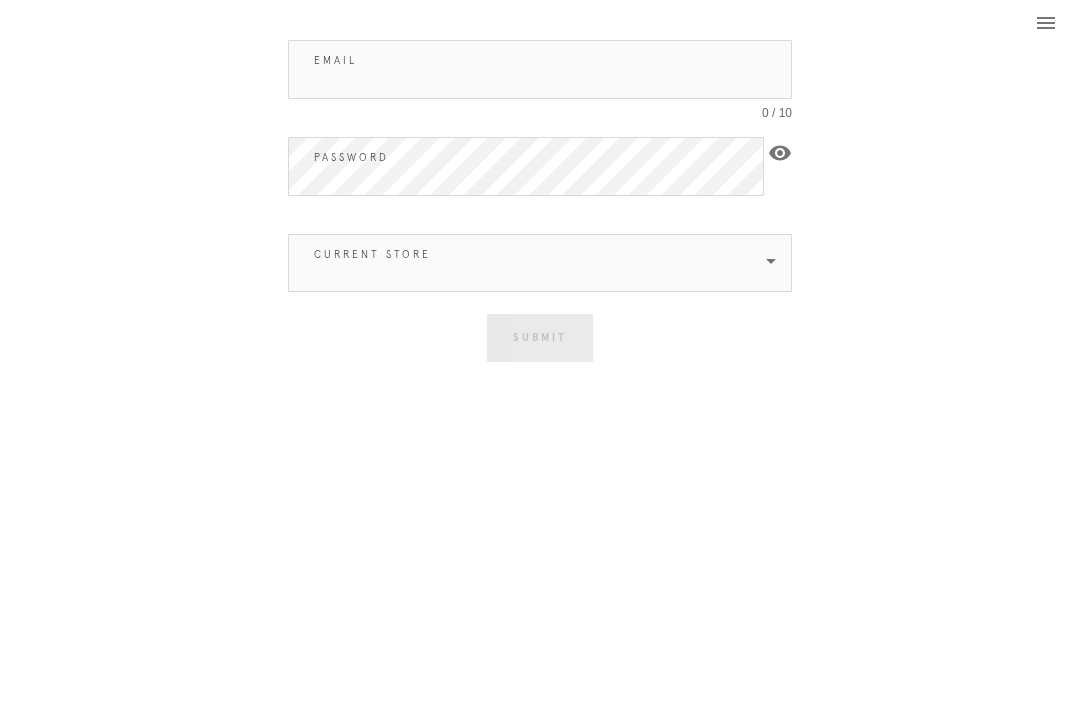 scroll, scrollTop: 64, scrollLeft: 0, axis: vertical 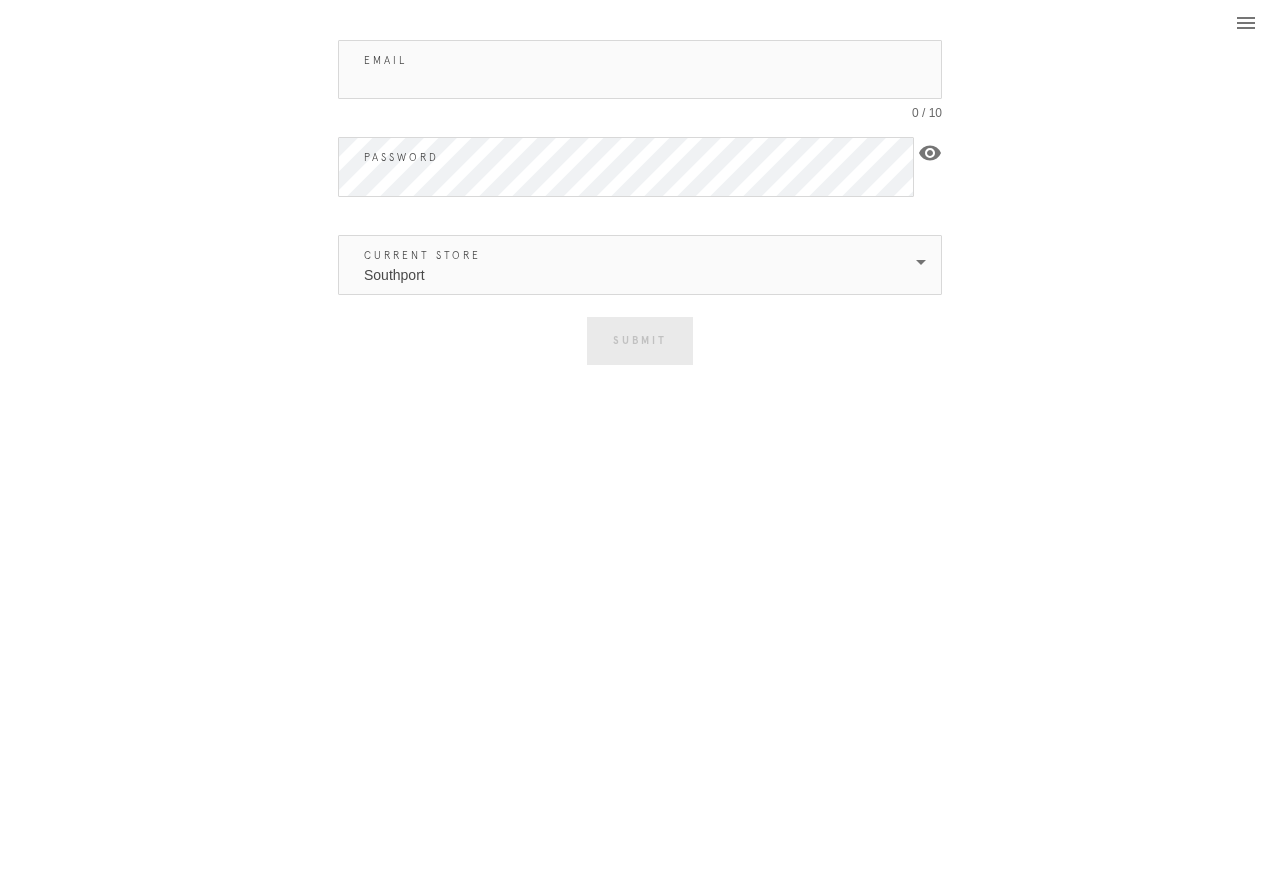 click on "Email" at bounding box center [640, 69] 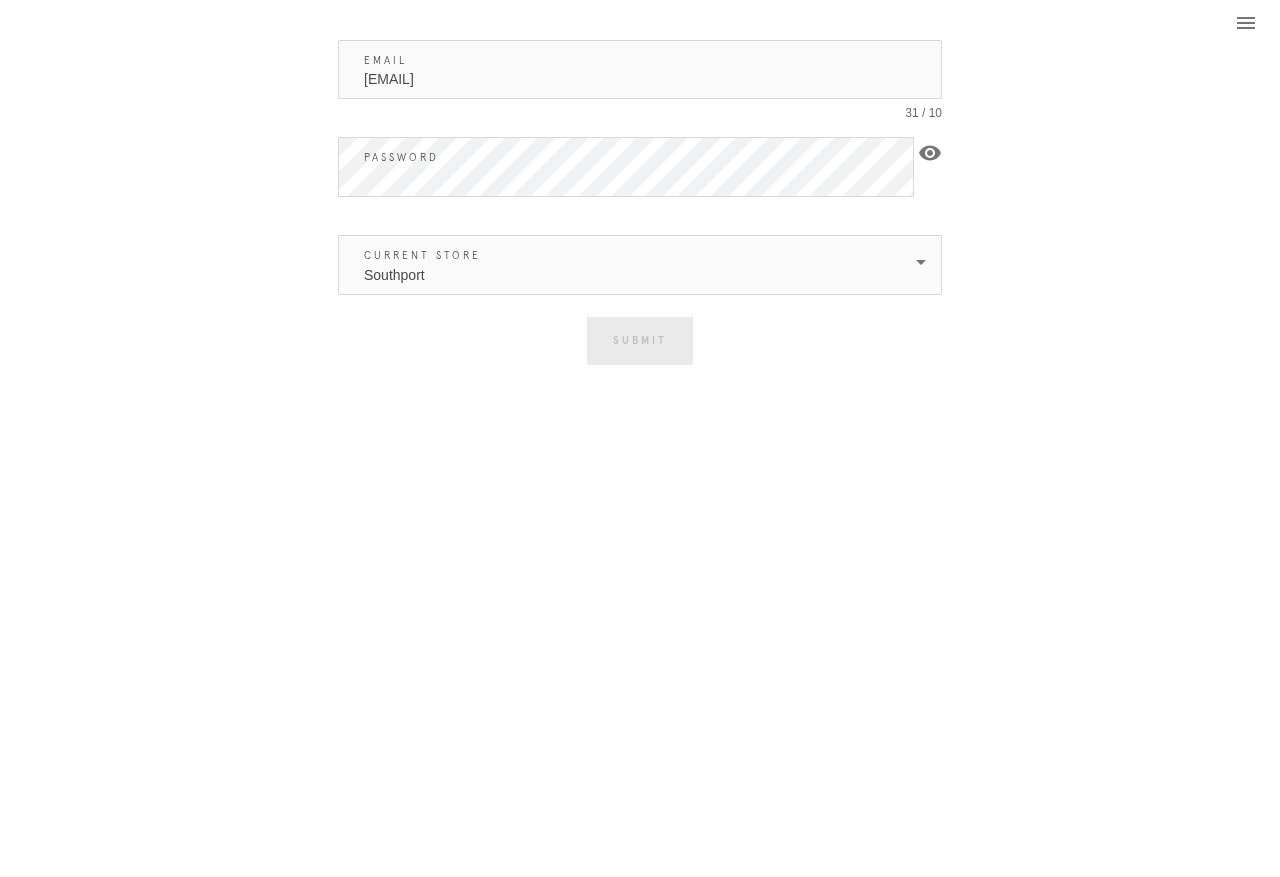 type on "[EMAIL]" 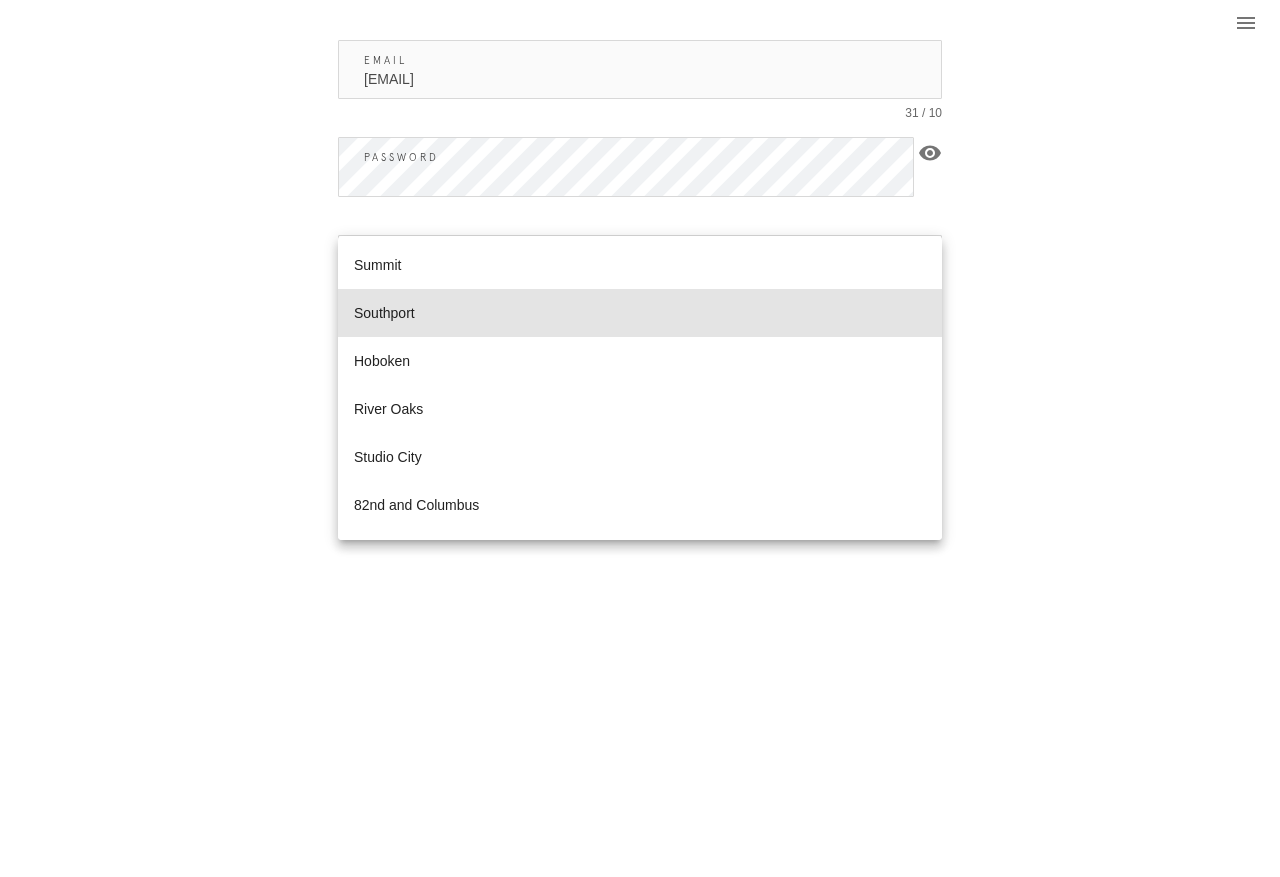 scroll, scrollTop: 906, scrollLeft: 0, axis: vertical 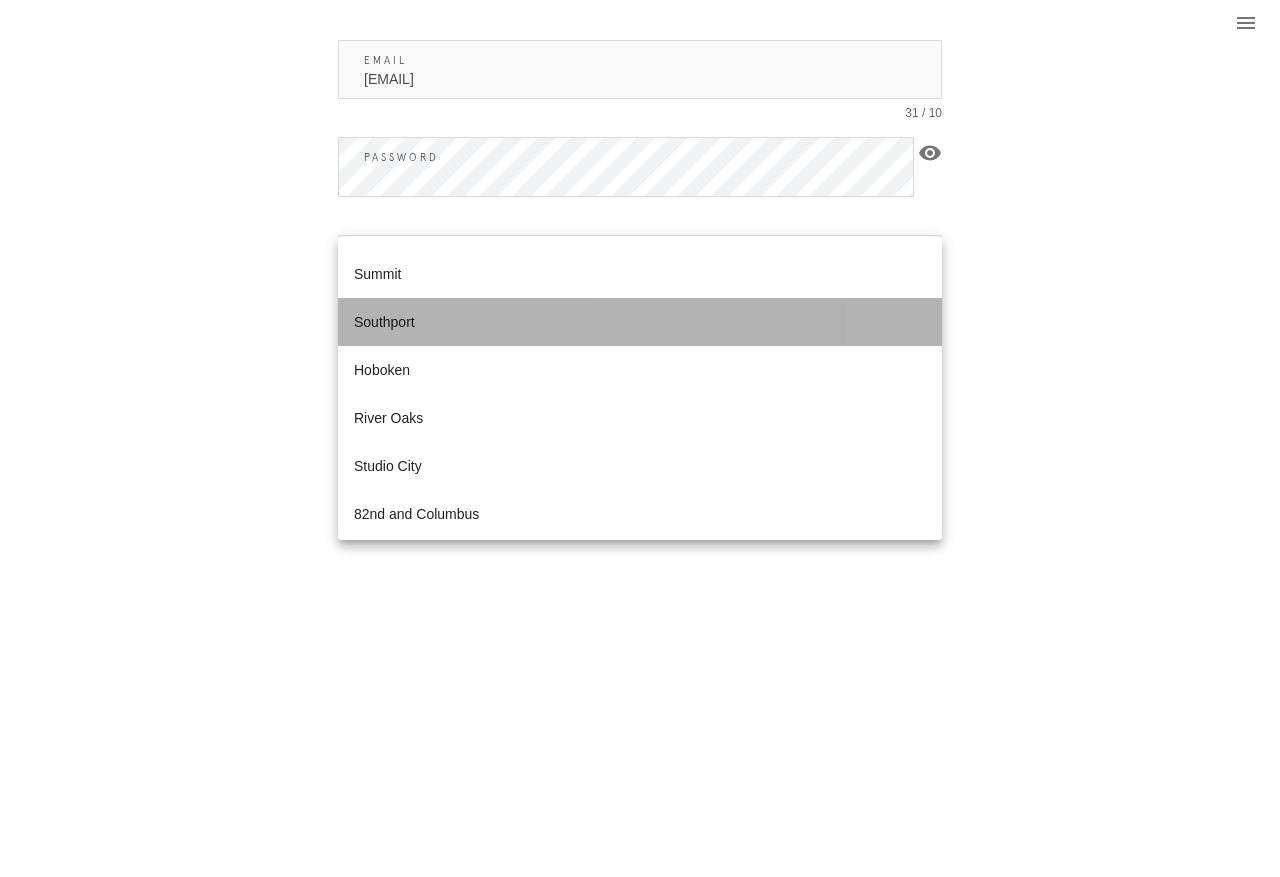 click on "Southport" at bounding box center [640, 322] 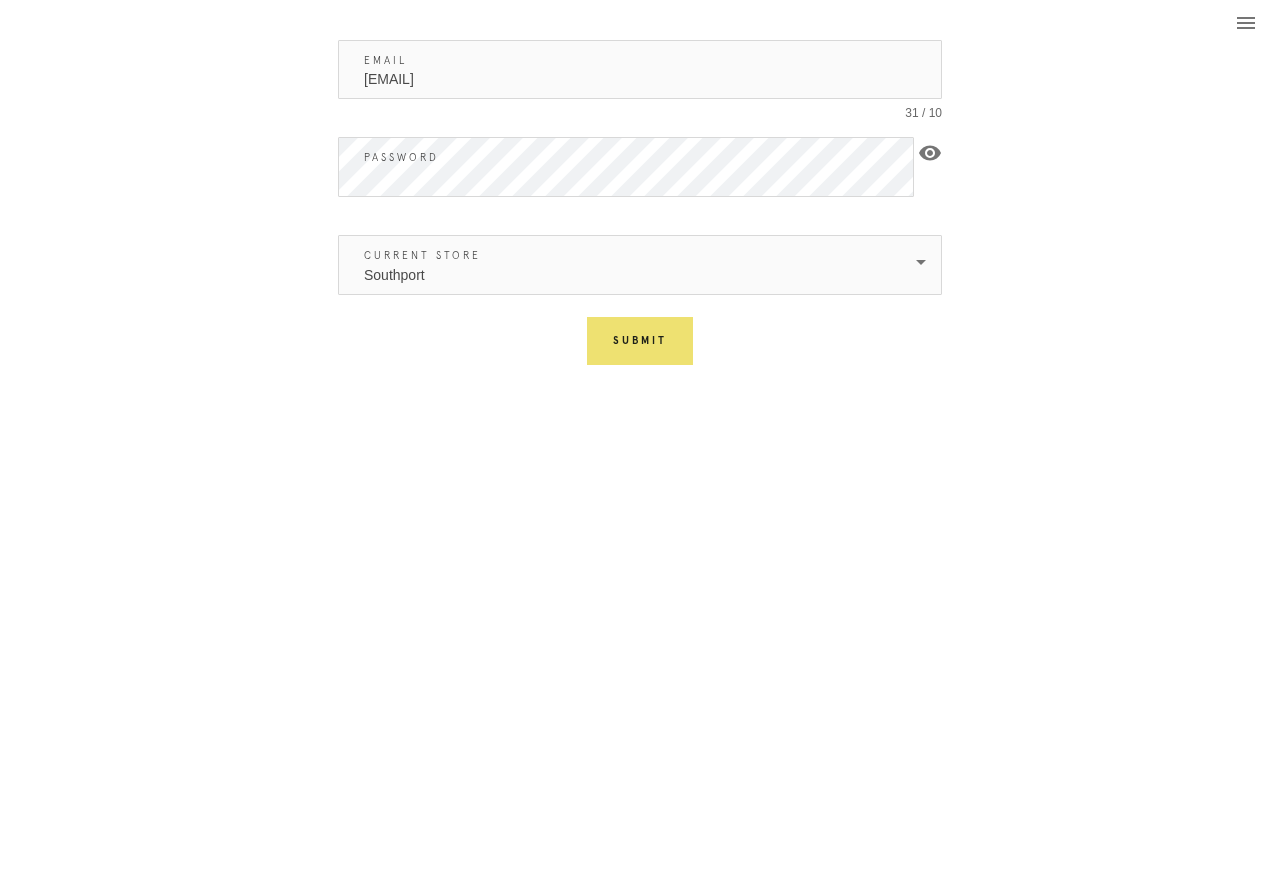 click on "Submit" at bounding box center (640, 341) 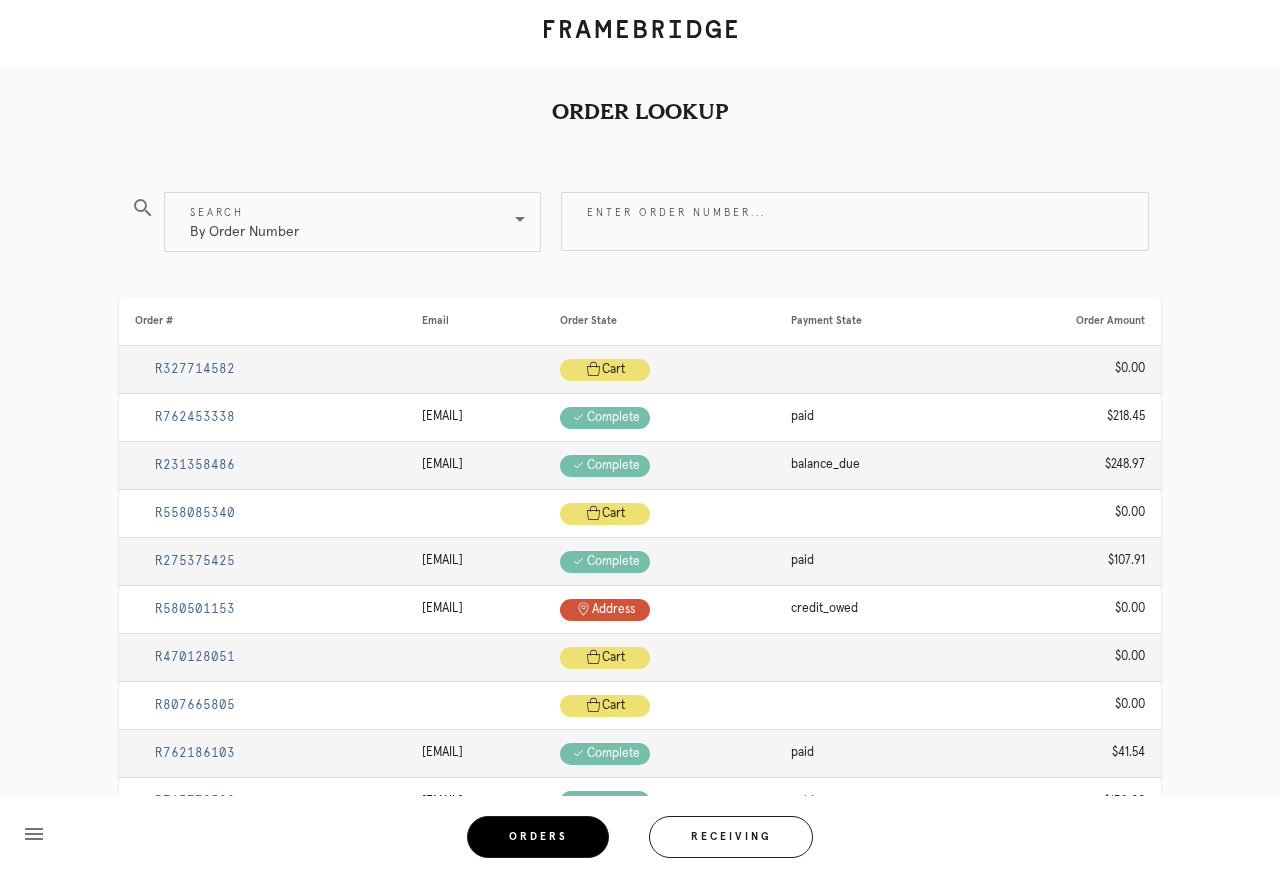 click on "Enter order number..." at bounding box center (855, 221) 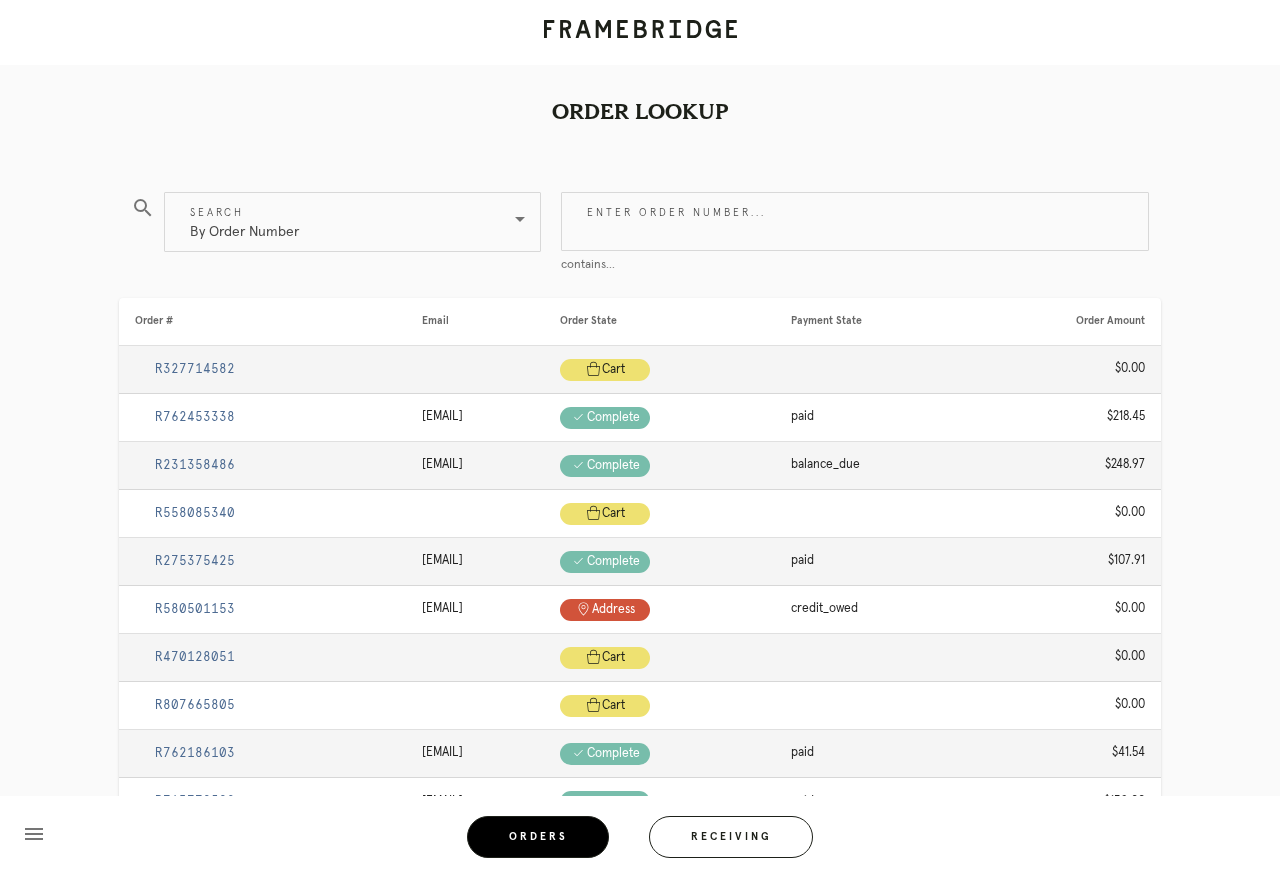 type on "R" 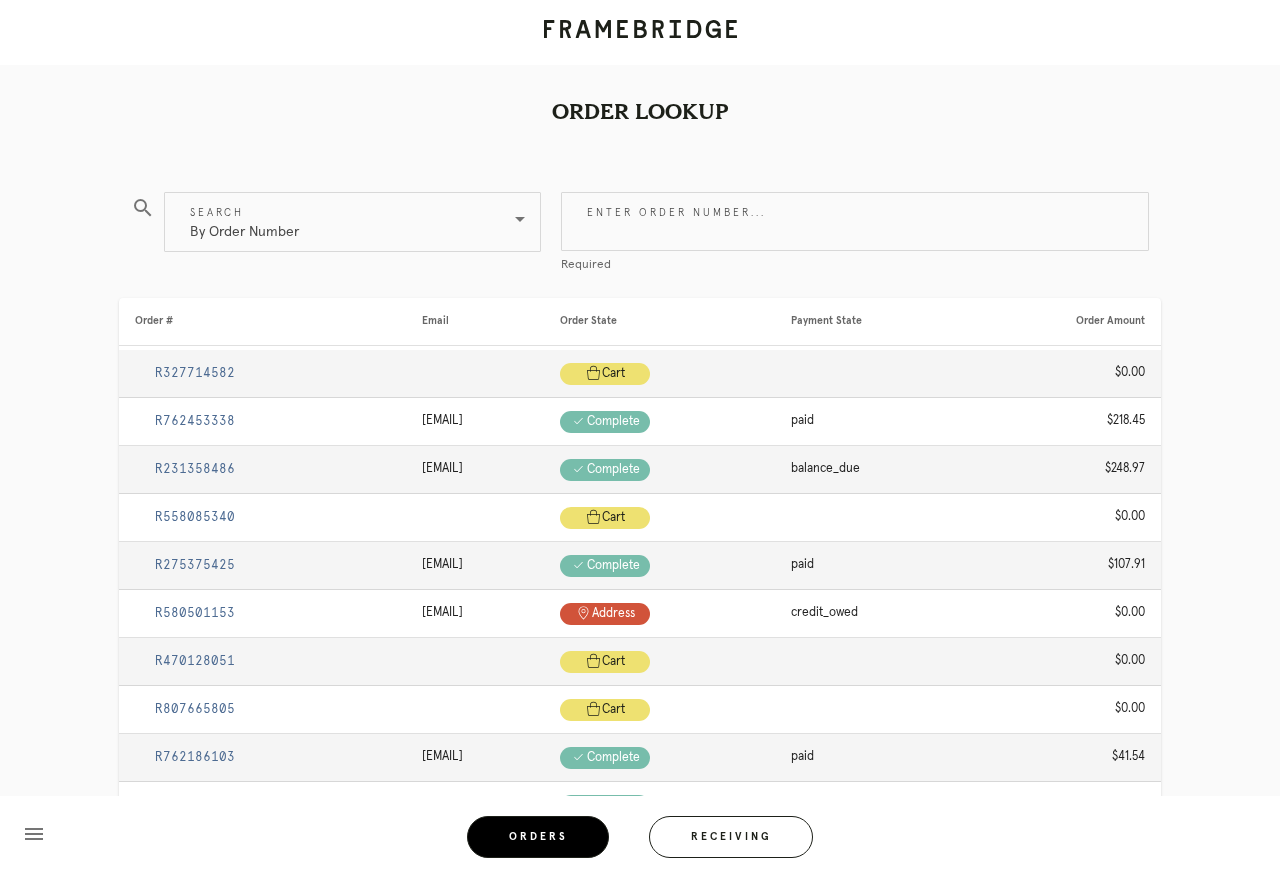 click on "Enter order number..." at bounding box center [855, 221] 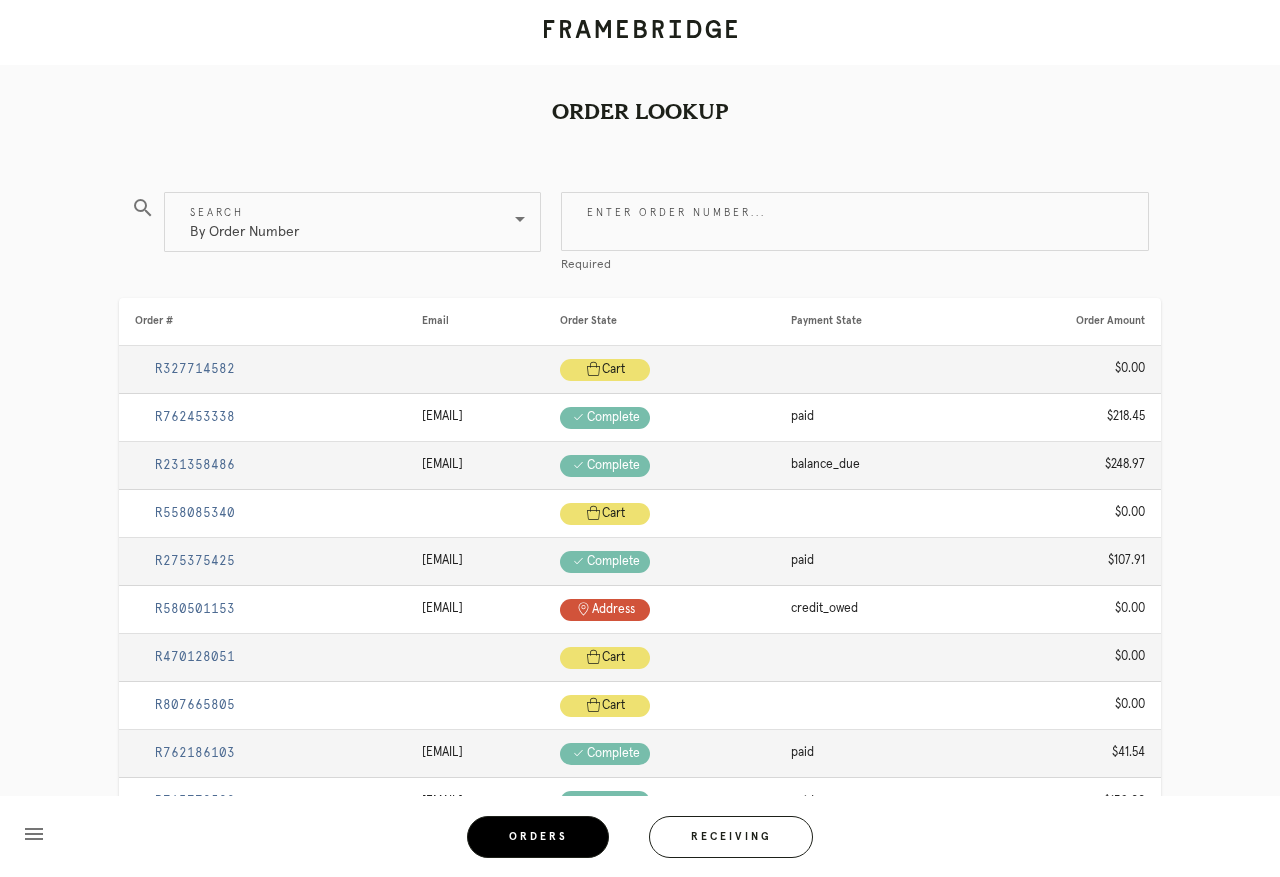click on "Enter order number..." at bounding box center [855, 221] 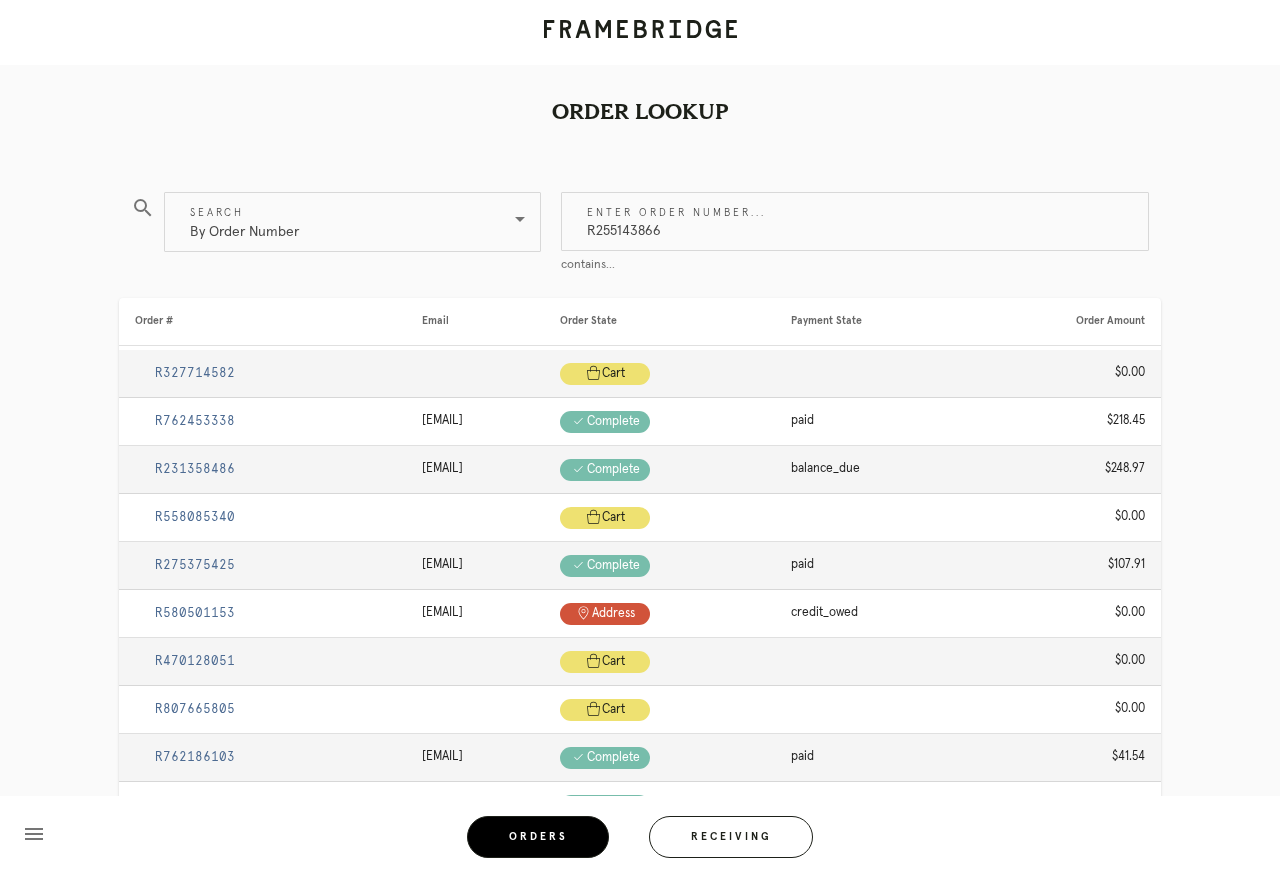 type on "R255143866" 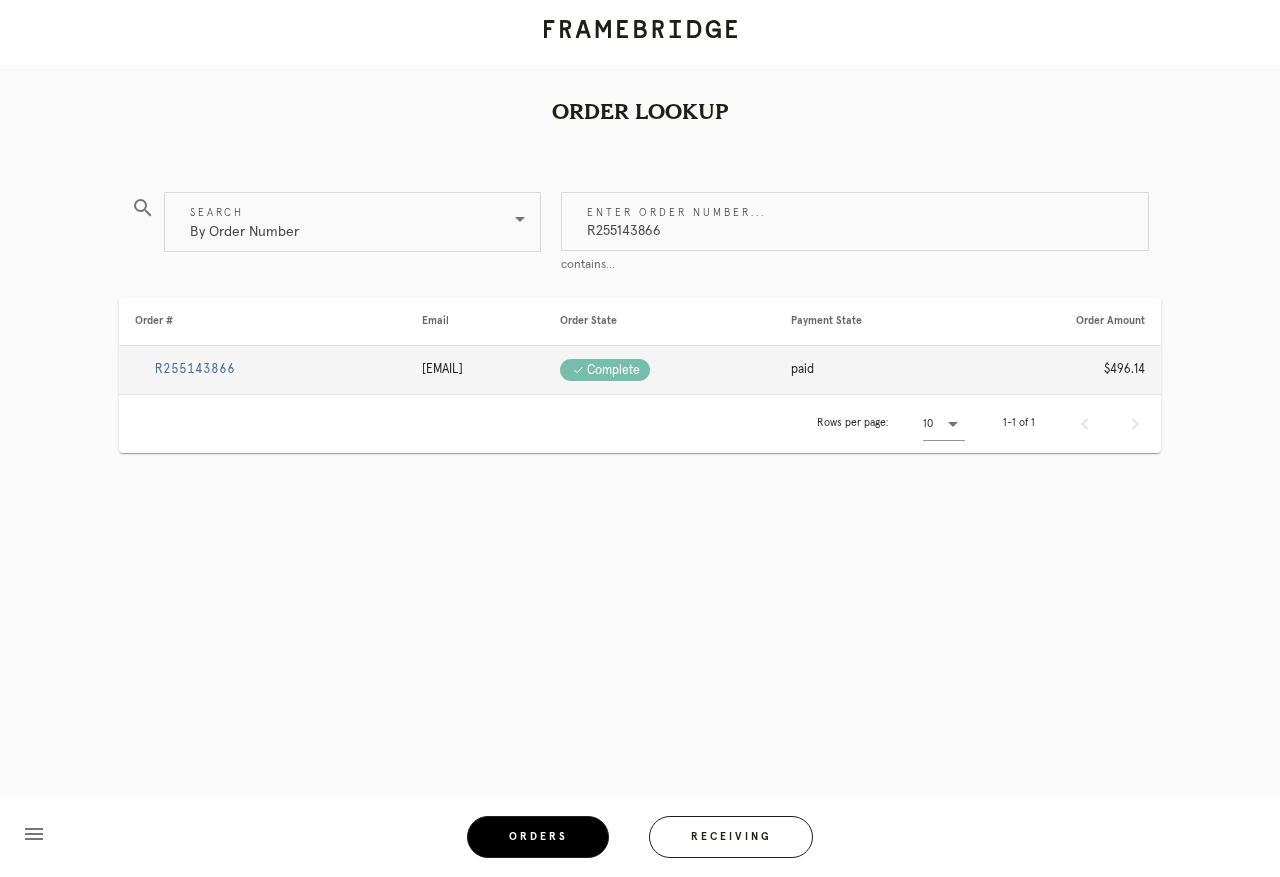 click on "R255143866" at bounding box center (195, 369) 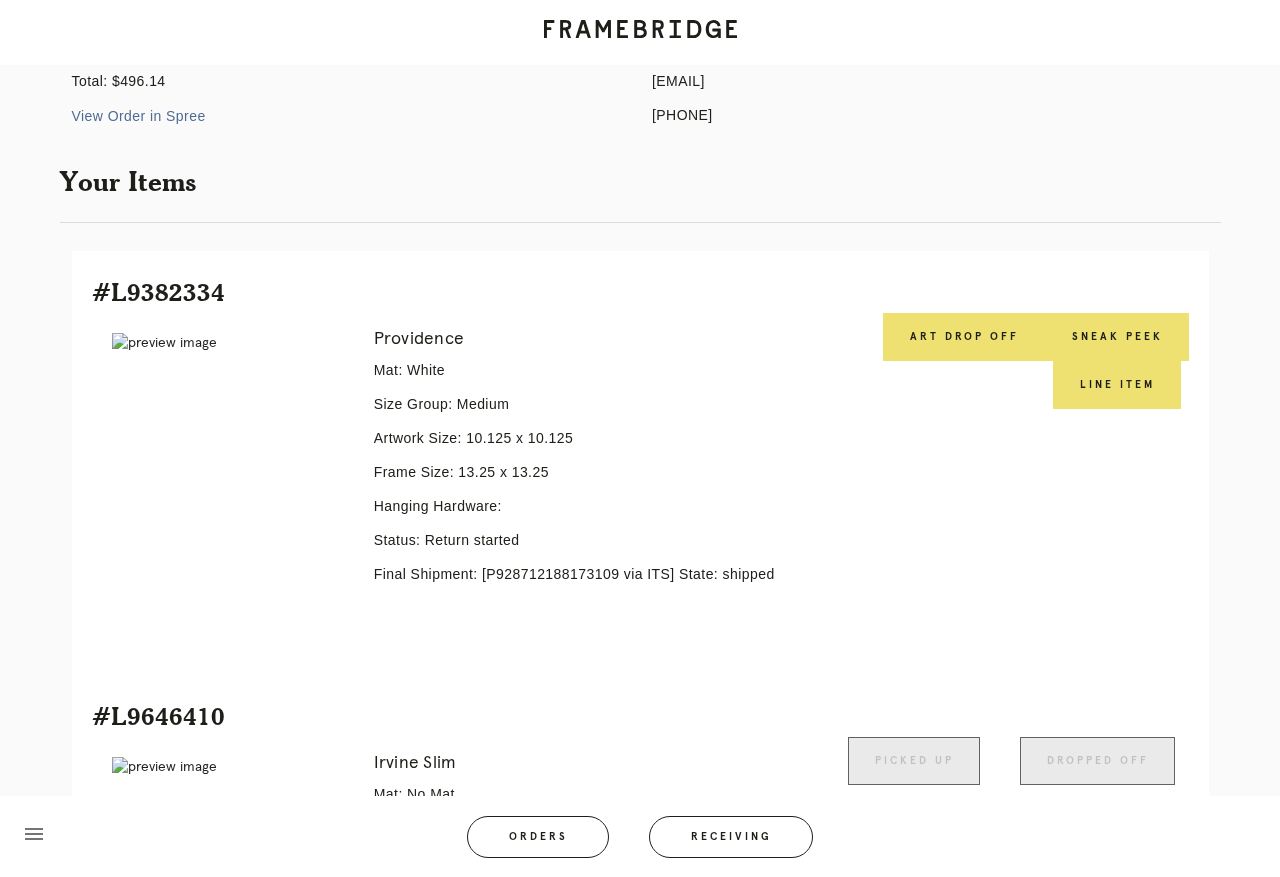 scroll, scrollTop: 282, scrollLeft: 0, axis: vertical 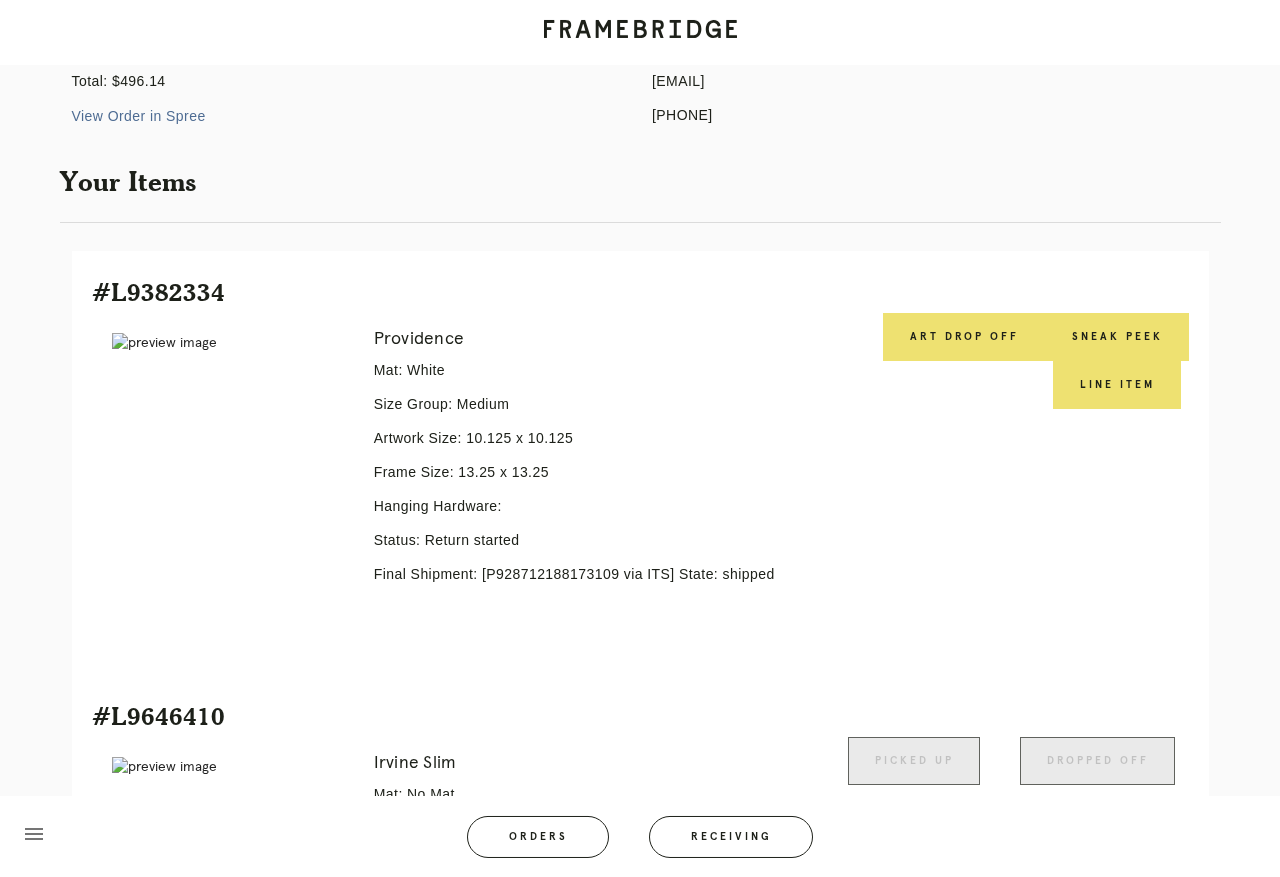 click on "Art drop off" at bounding box center [964, 337] 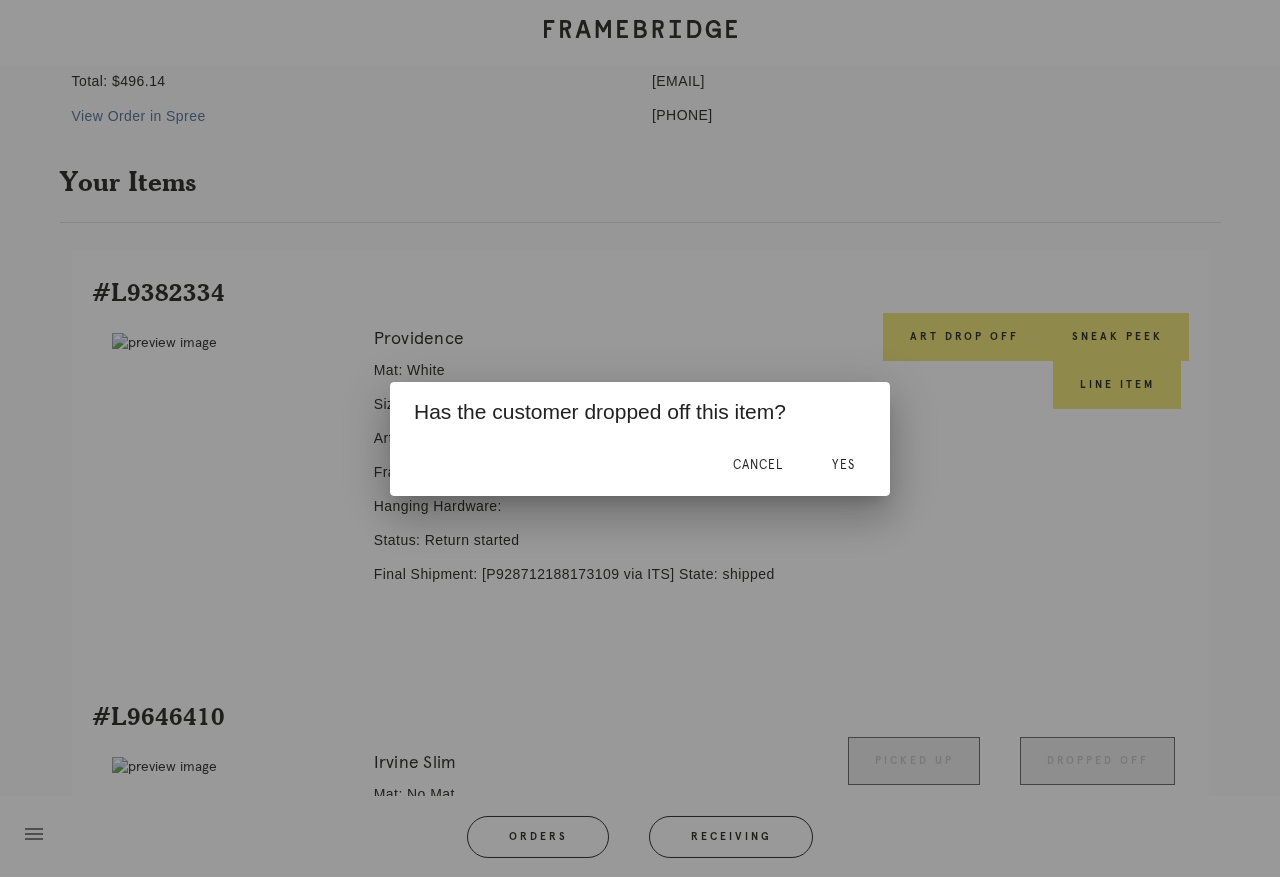 click on "Yes" at bounding box center [843, 466] 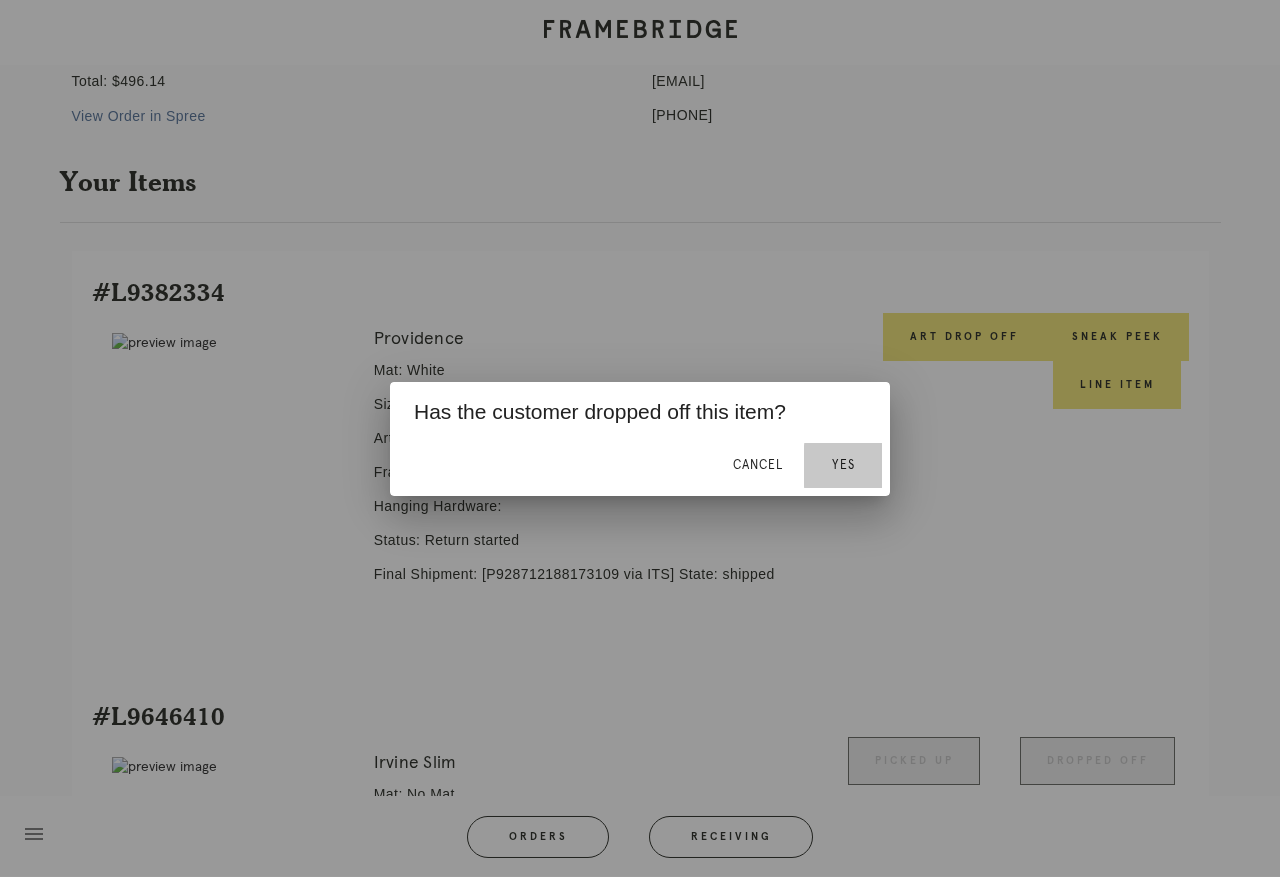 scroll, scrollTop: 36, scrollLeft: 0, axis: vertical 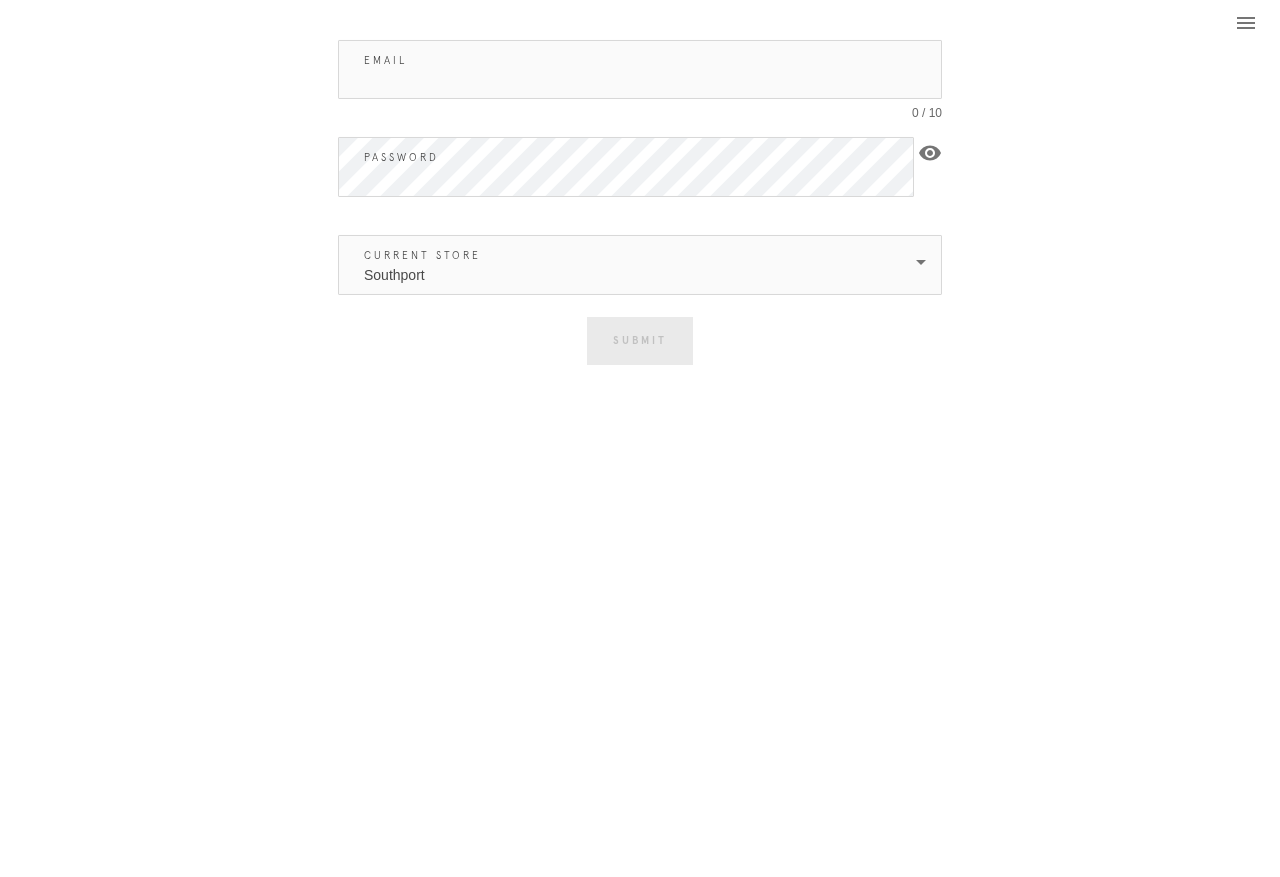 click on "Email" at bounding box center [640, 69] 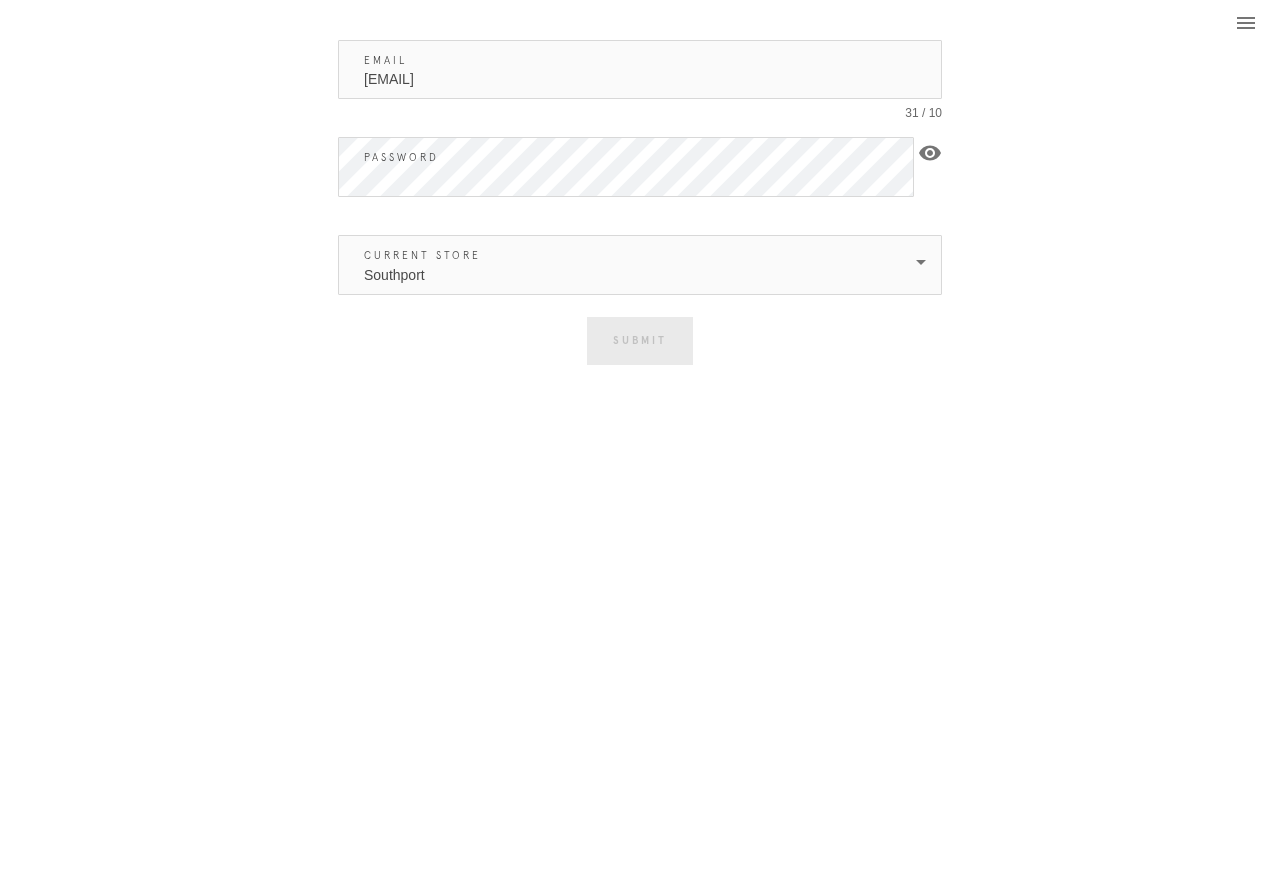 type on "[EMAIL]" 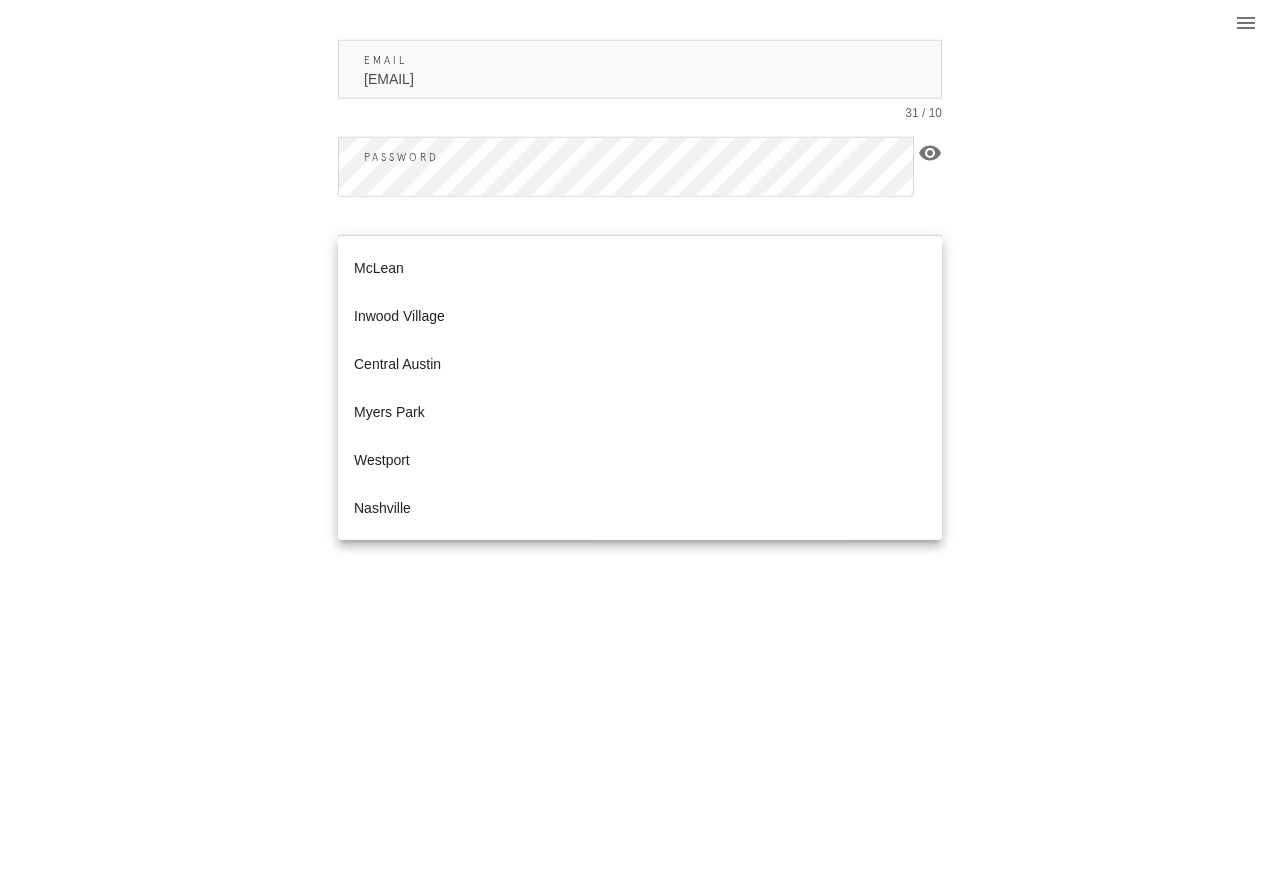 scroll, scrollTop: 36, scrollLeft: 0, axis: vertical 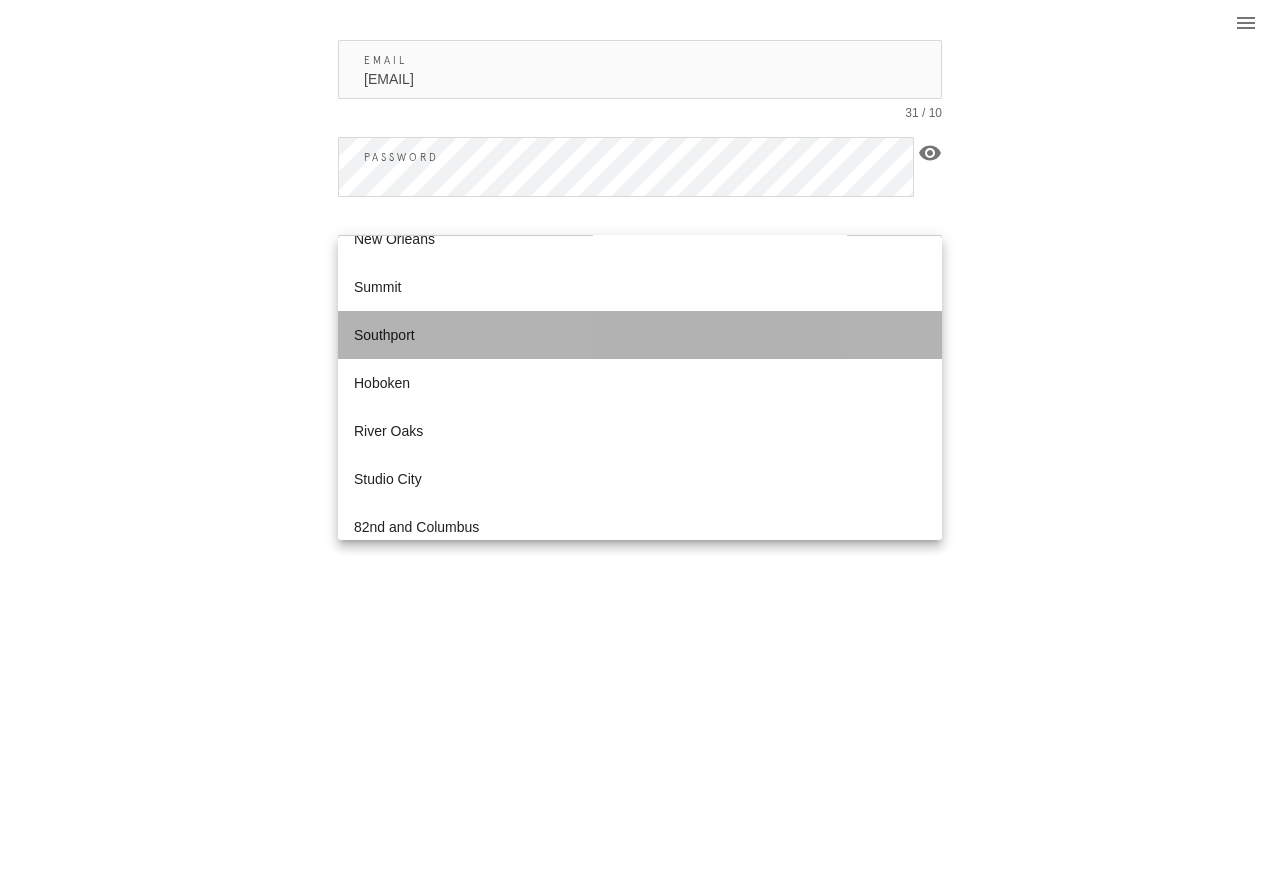 click on "Southport" at bounding box center [640, 335] 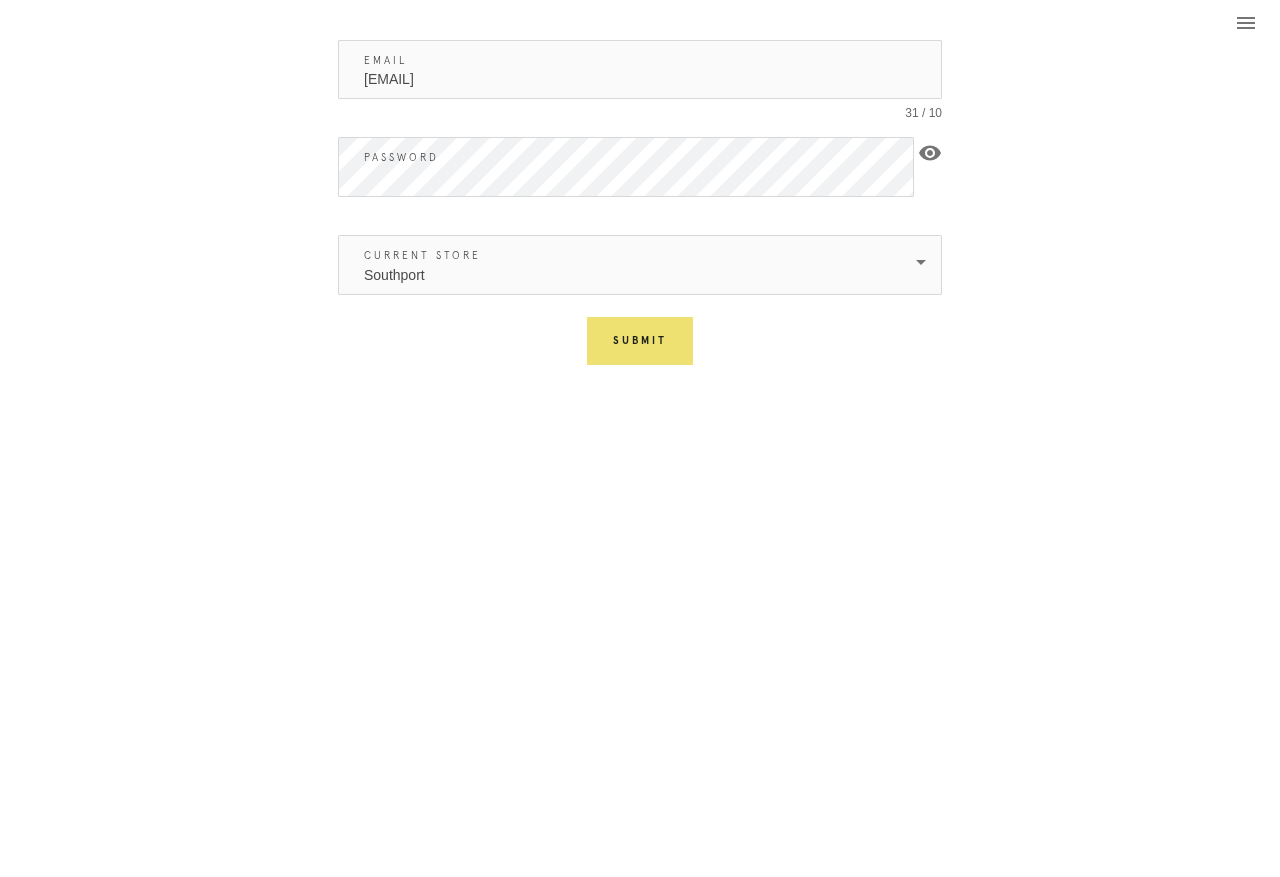 click on "Submit" at bounding box center (640, 341) 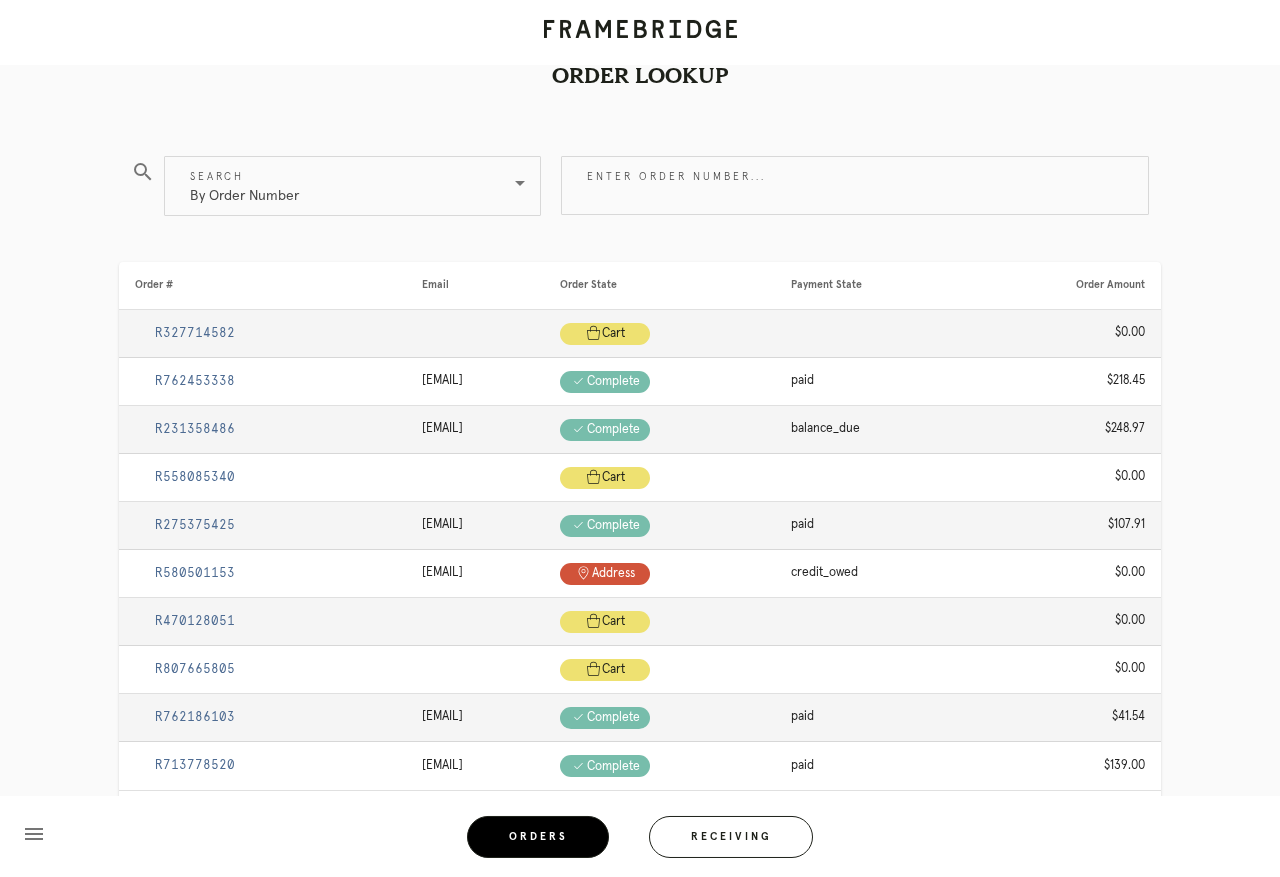 click at bounding box center (855, 230) 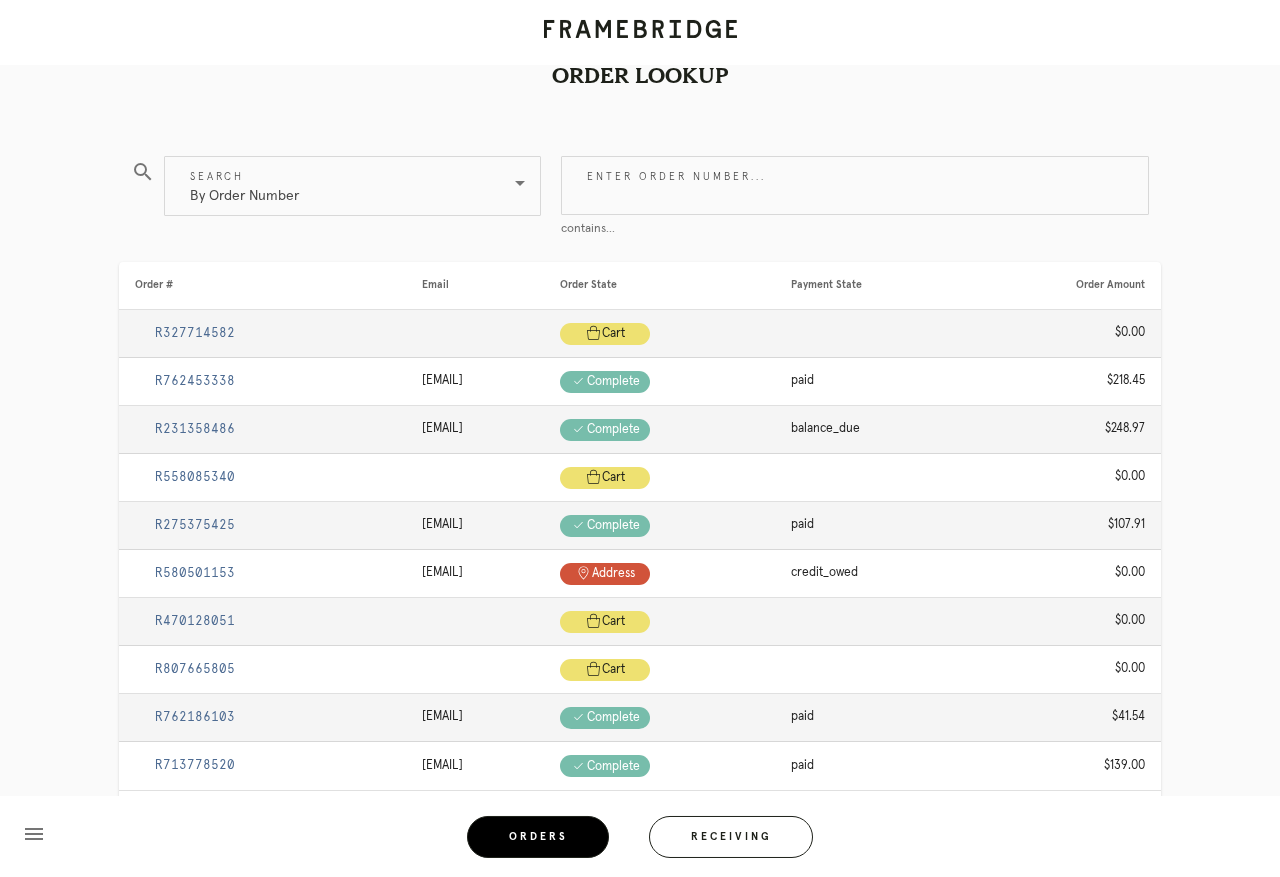 scroll, scrollTop: 36, scrollLeft: 0, axis: vertical 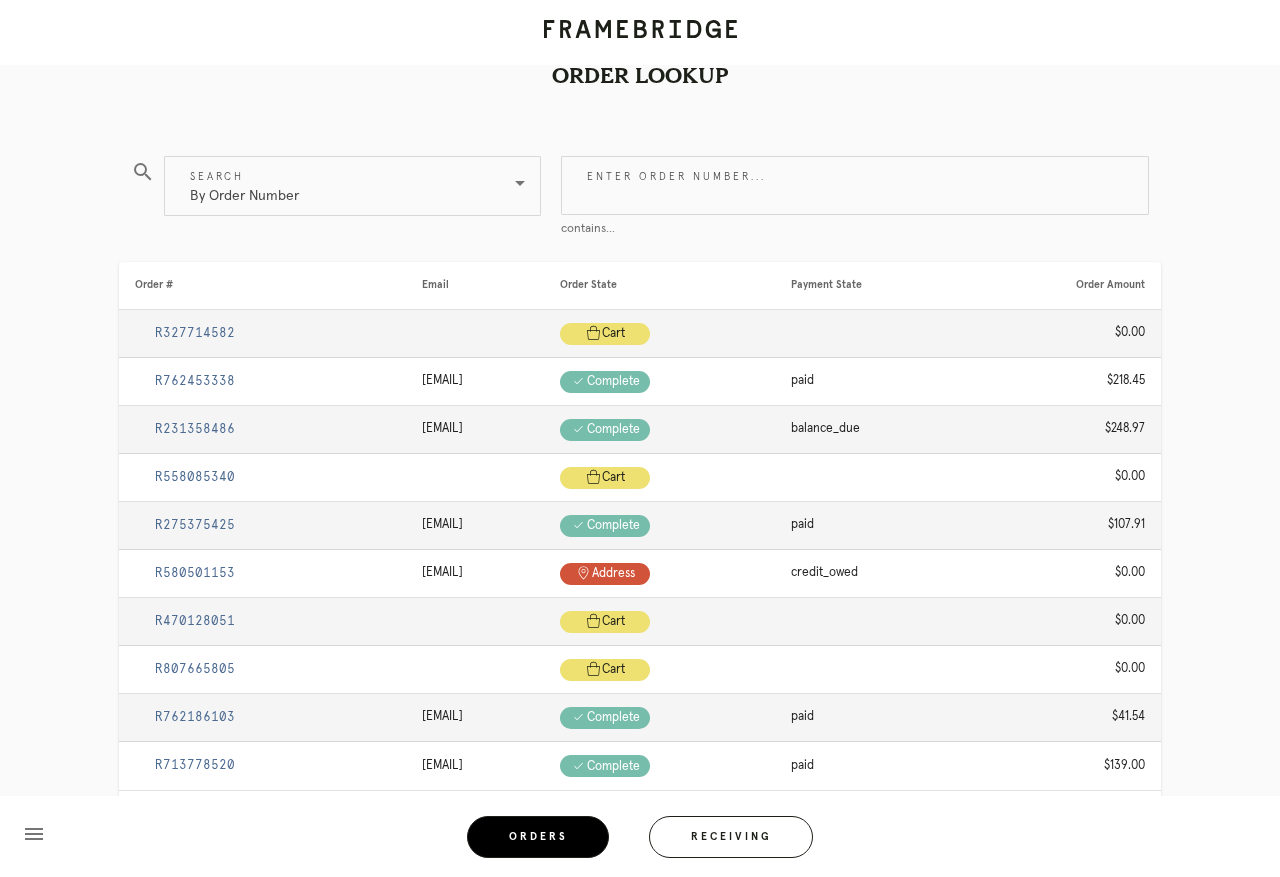 click on "Enter order number..." at bounding box center [855, 185] 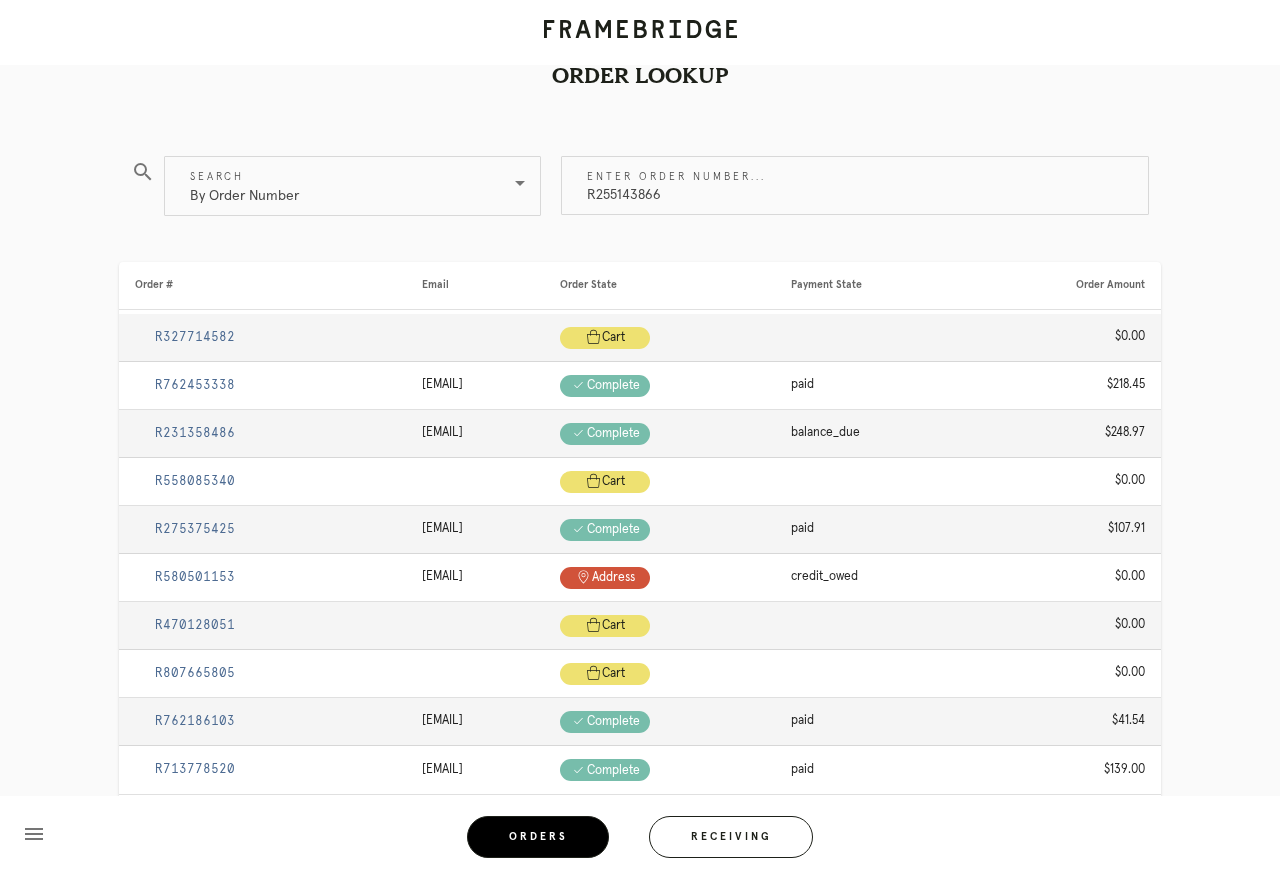 scroll, scrollTop: 36, scrollLeft: 0, axis: vertical 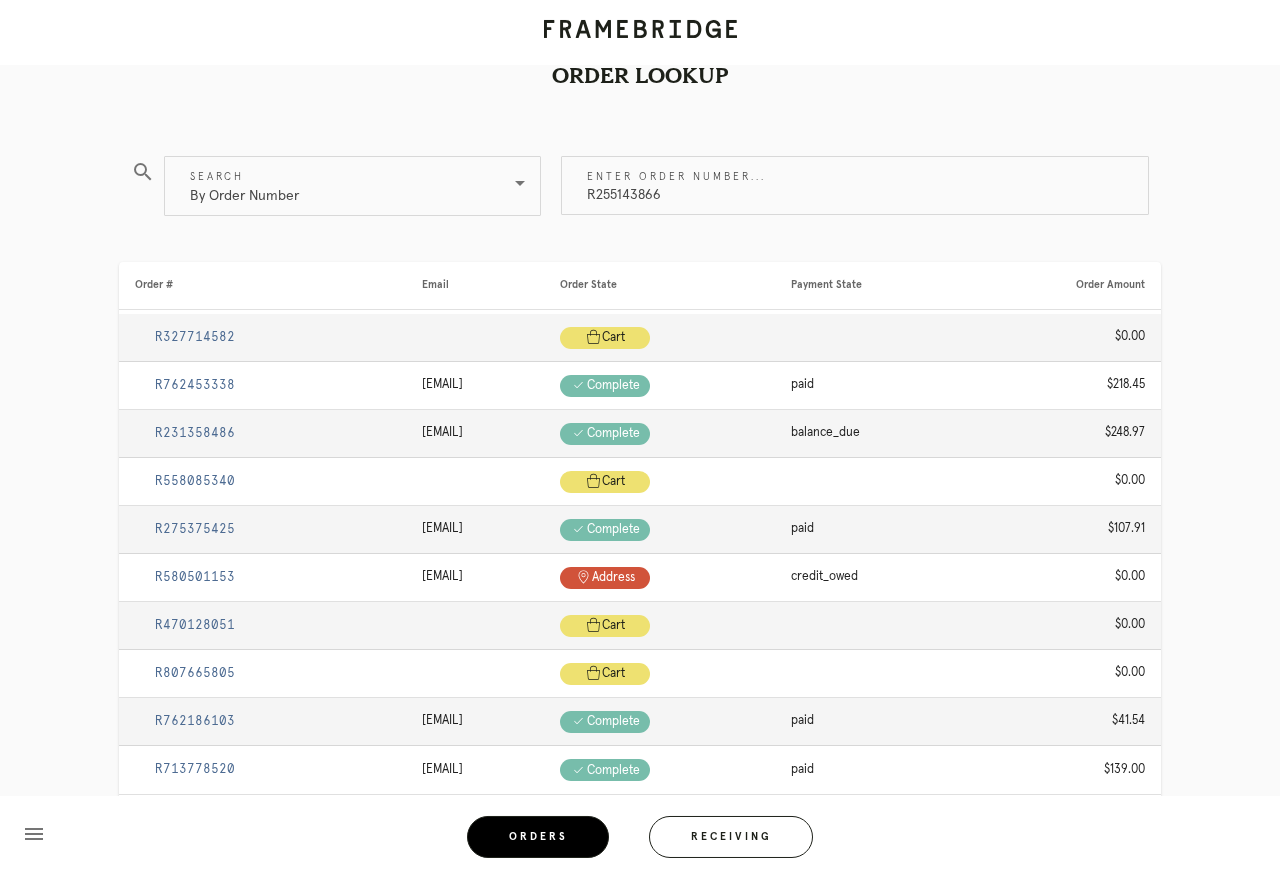 click on "R255143866" at bounding box center [855, 185] 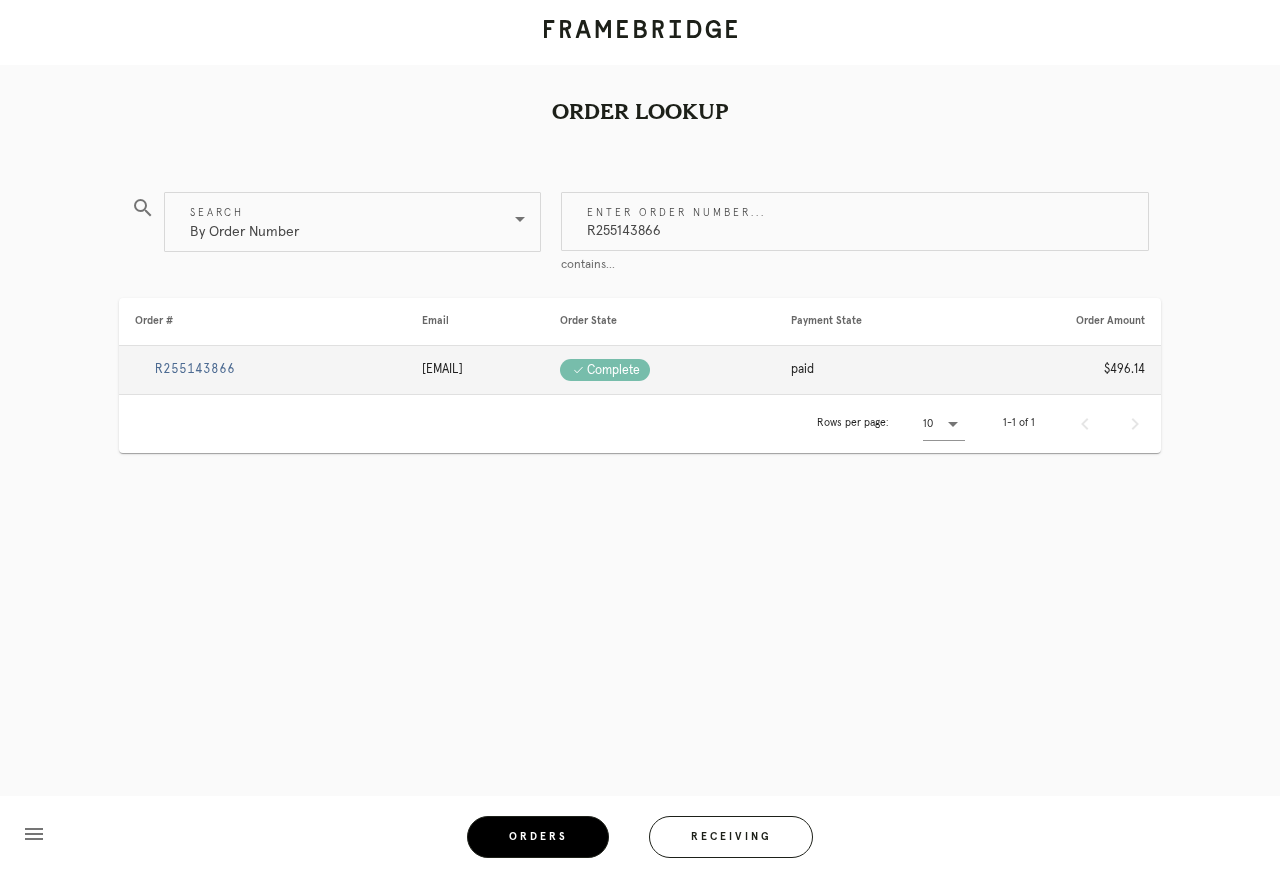 scroll, scrollTop: 36, scrollLeft: 0, axis: vertical 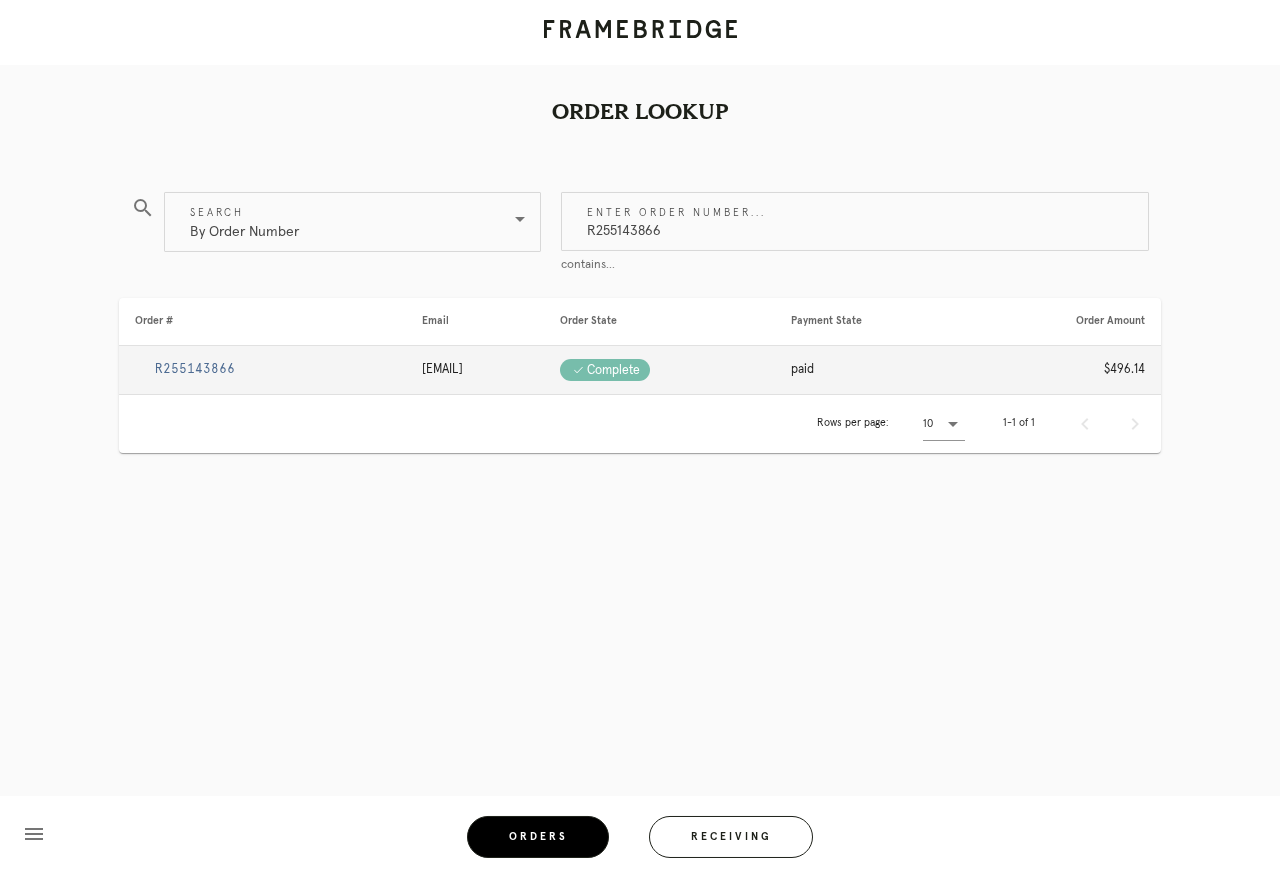 click on "R255143866" at bounding box center (195, 369) 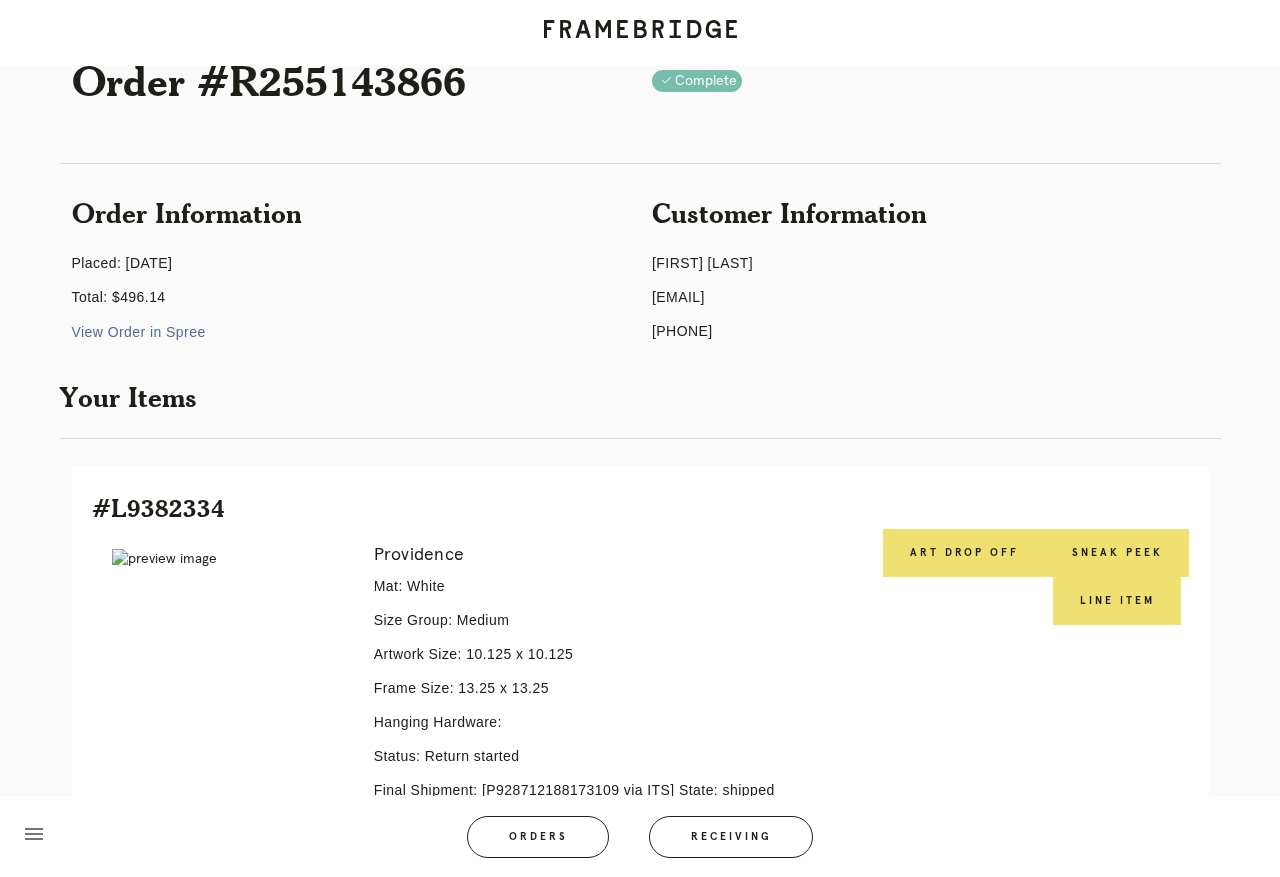 scroll, scrollTop: 290, scrollLeft: 0, axis: vertical 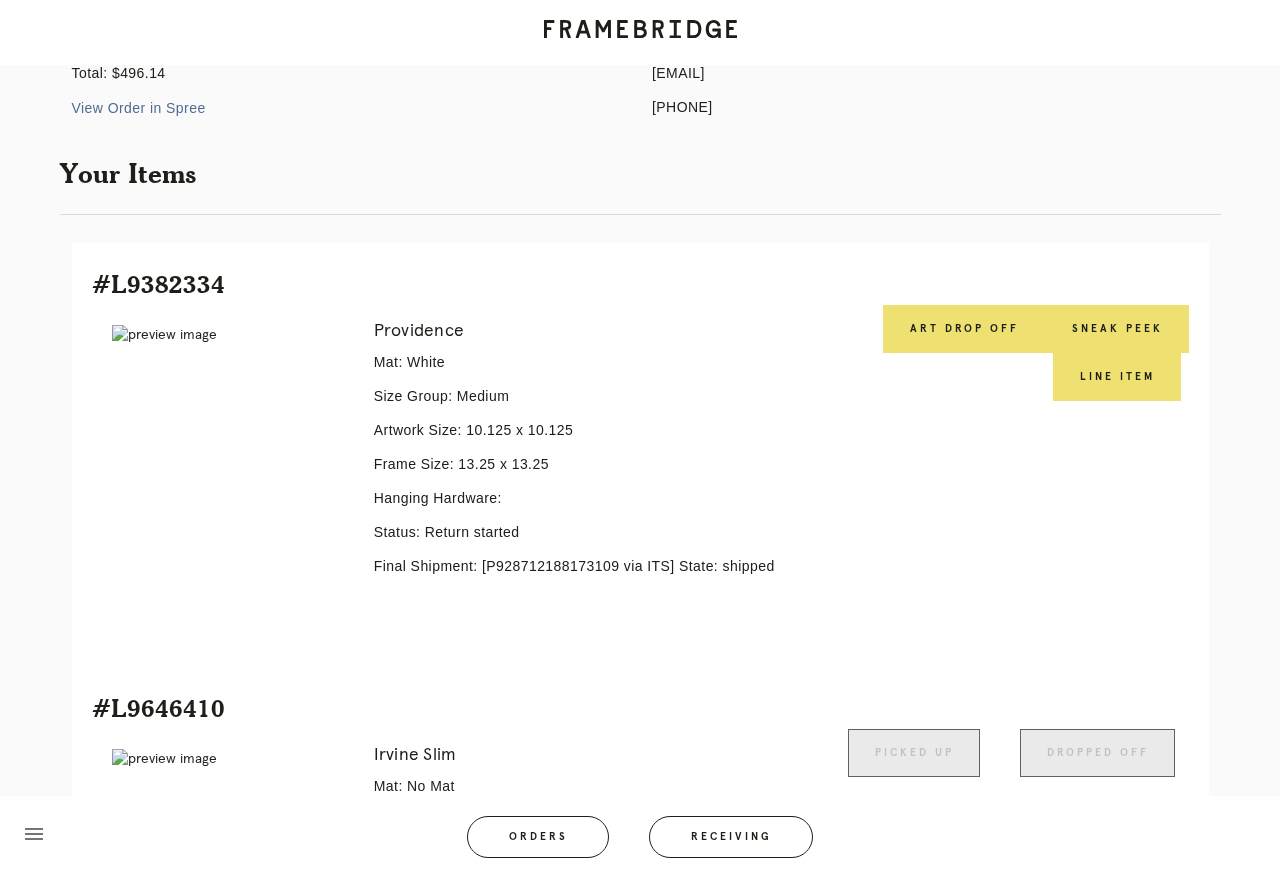 click on "Art drop off" at bounding box center (964, 329) 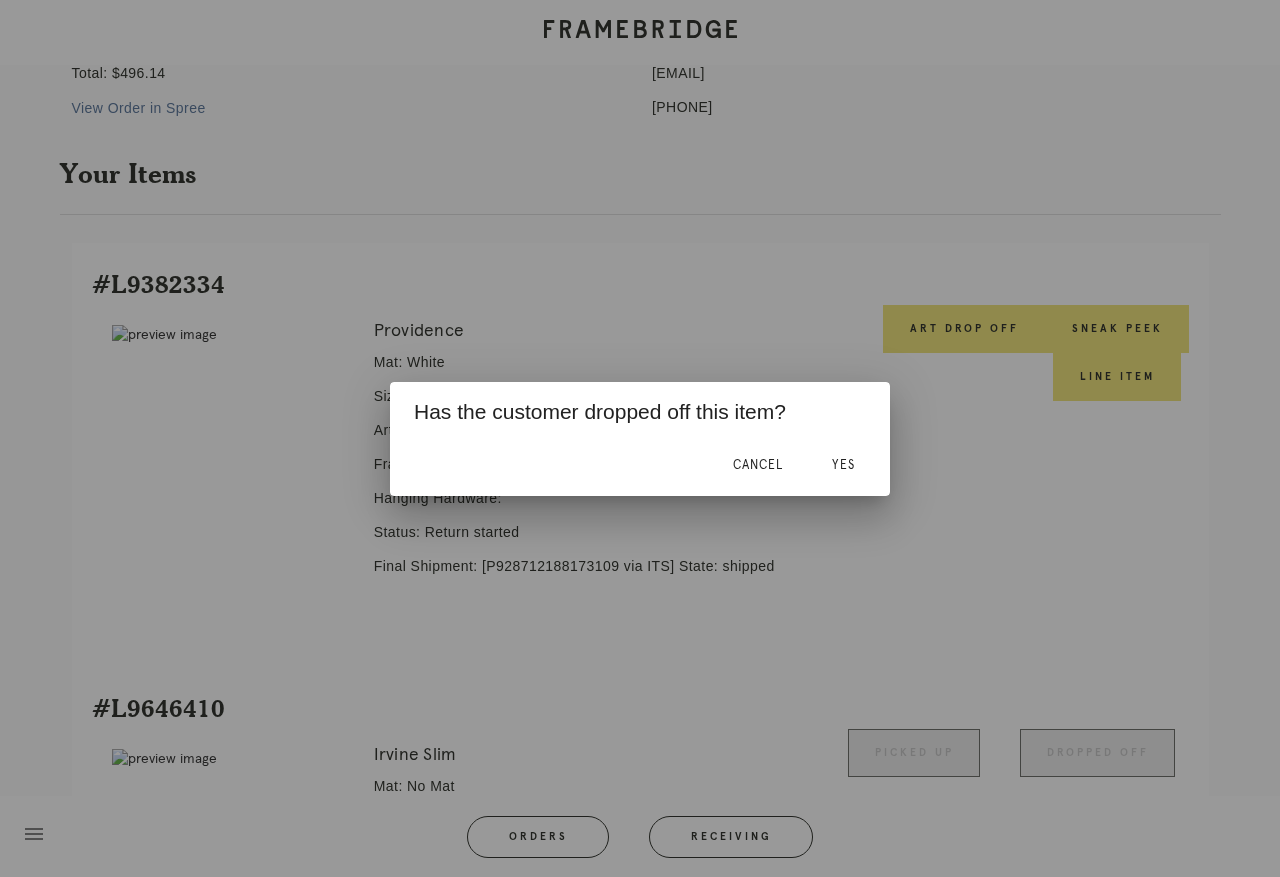 click on "Yes" at bounding box center (843, 465) 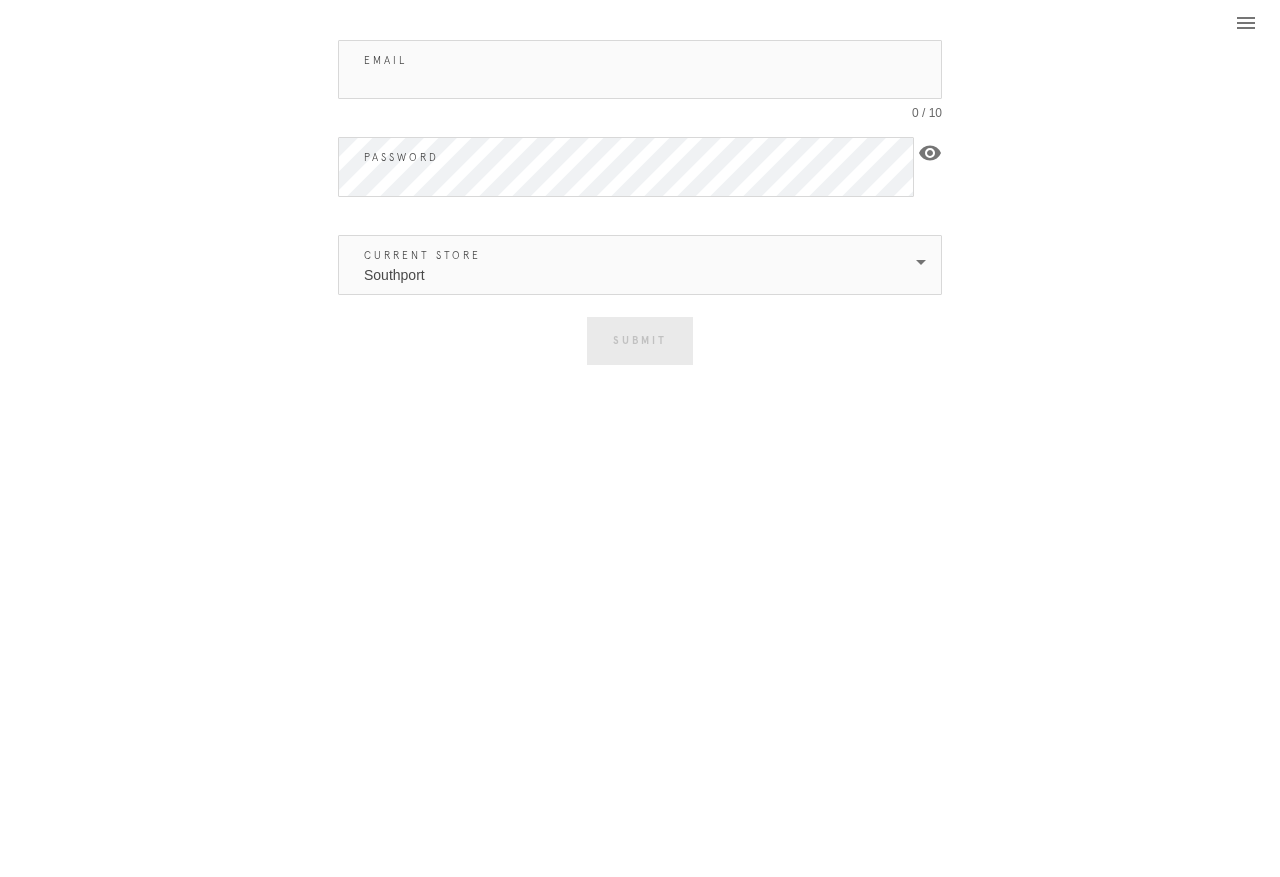 scroll, scrollTop: 36, scrollLeft: 0, axis: vertical 